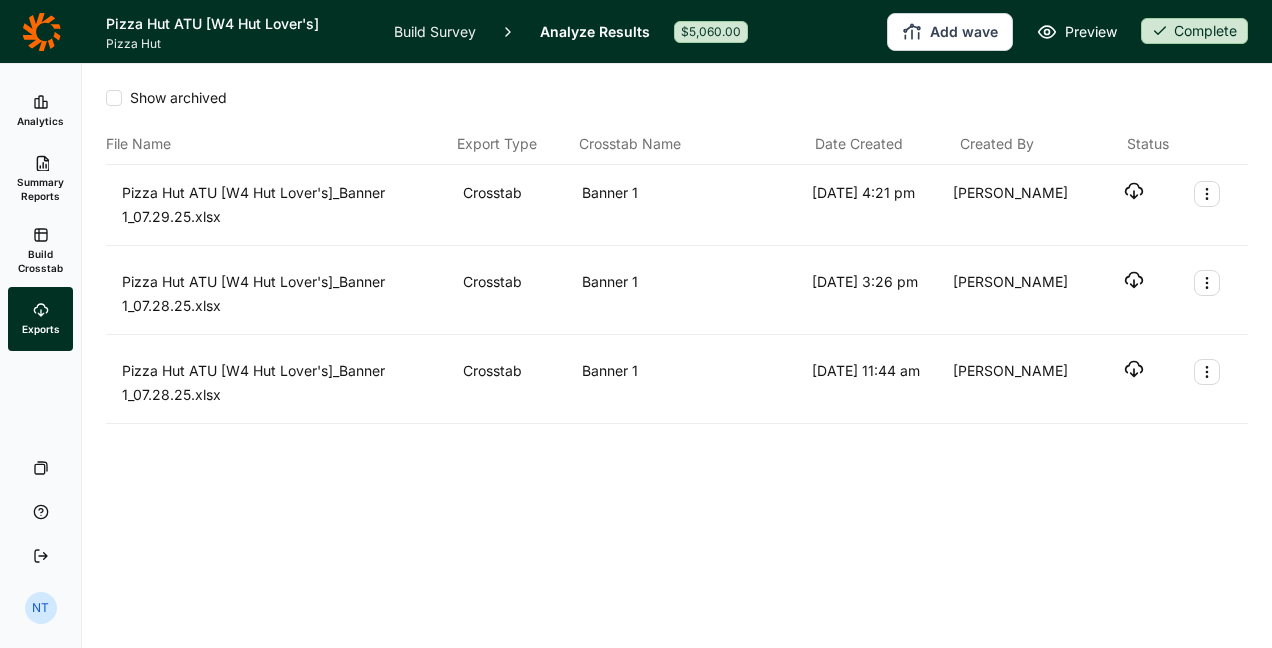 scroll, scrollTop: 0, scrollLeft: 0, axis: both 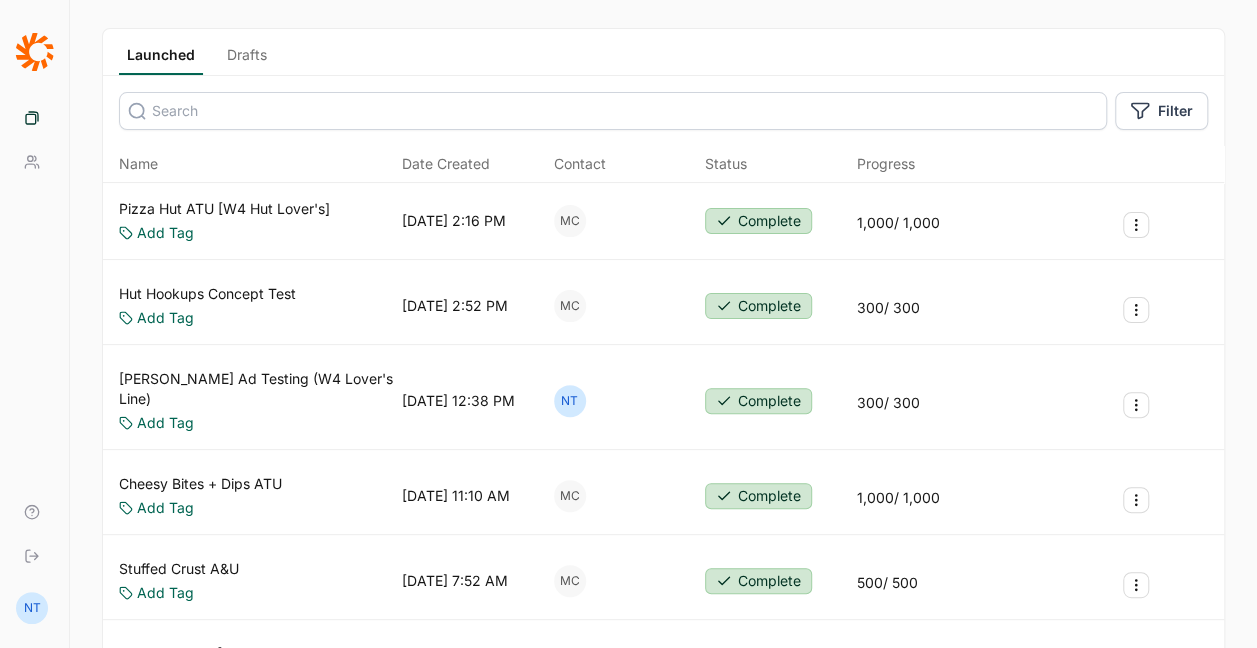 click on "Cheesy Bites + Dips ATU" at bounding box center (200, 484) 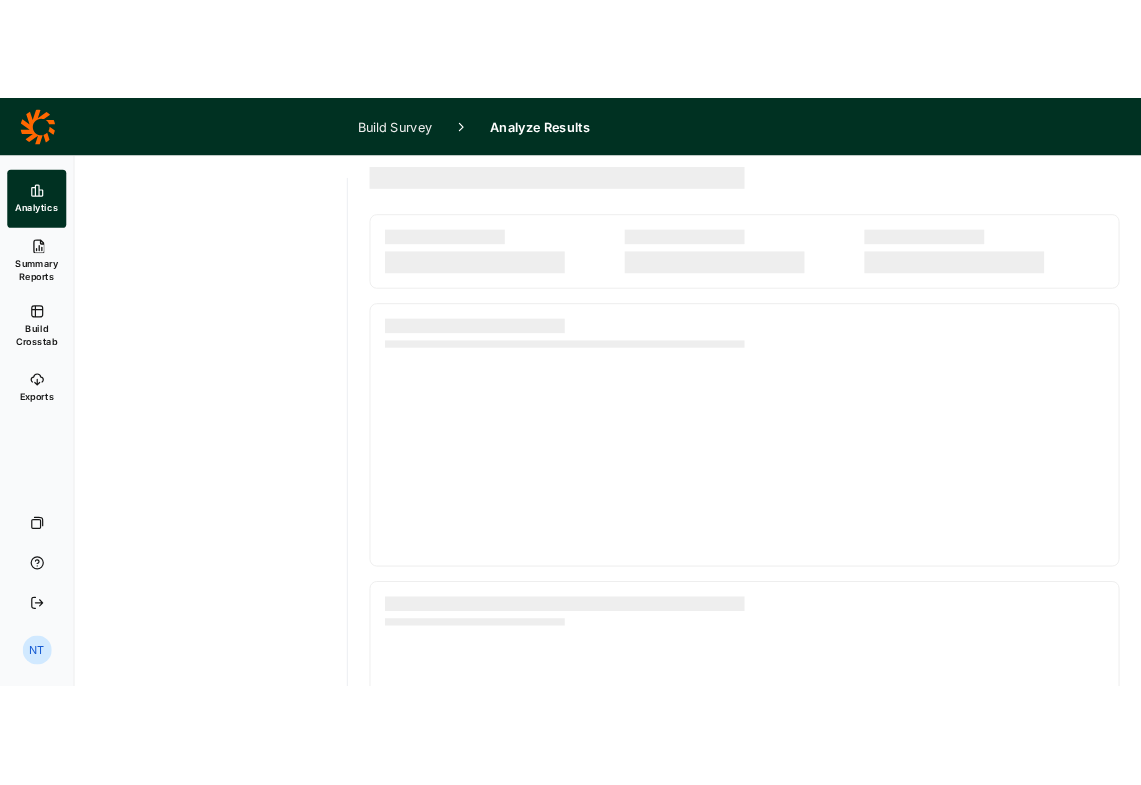 scroll, scrollTop: 0, scrollLeft: 0, axis: both 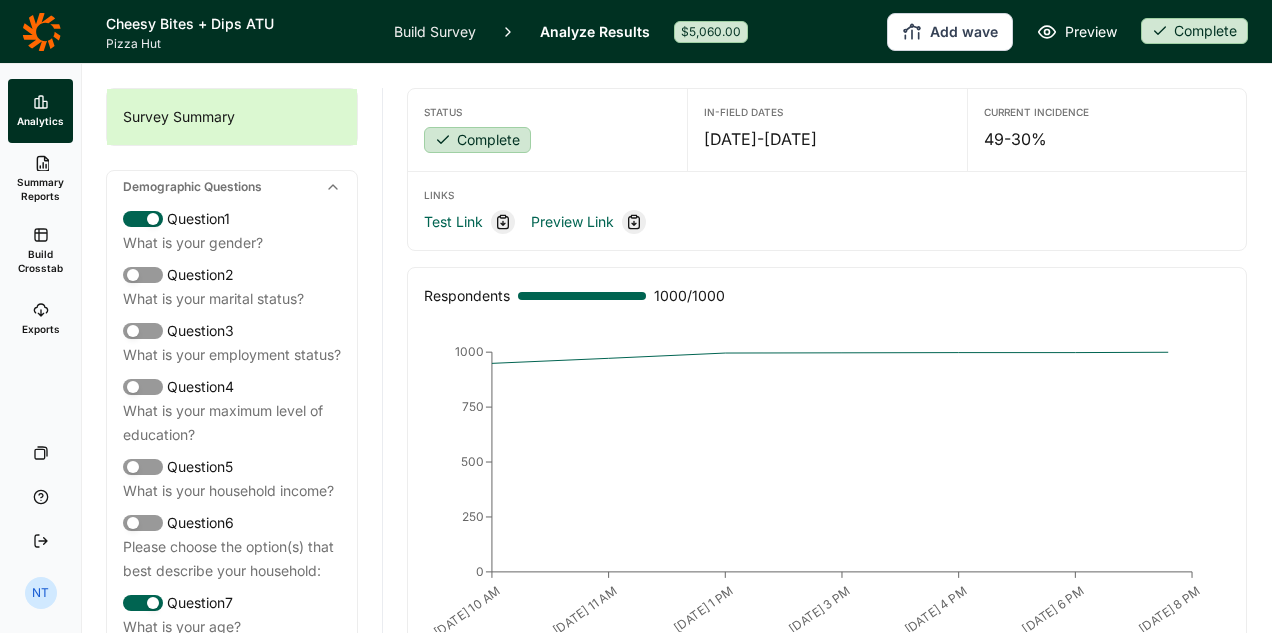 click on "Build Crosstab" at bounding box center [40, 261] 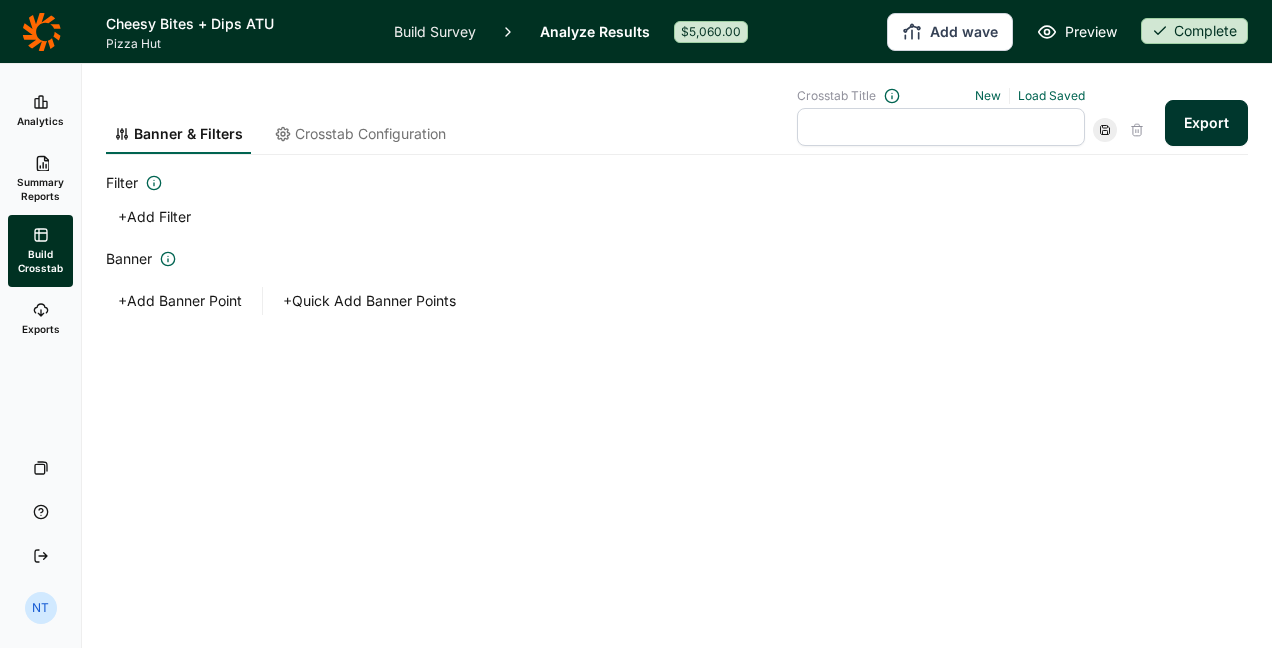 click at bounding box center (1105, 130) 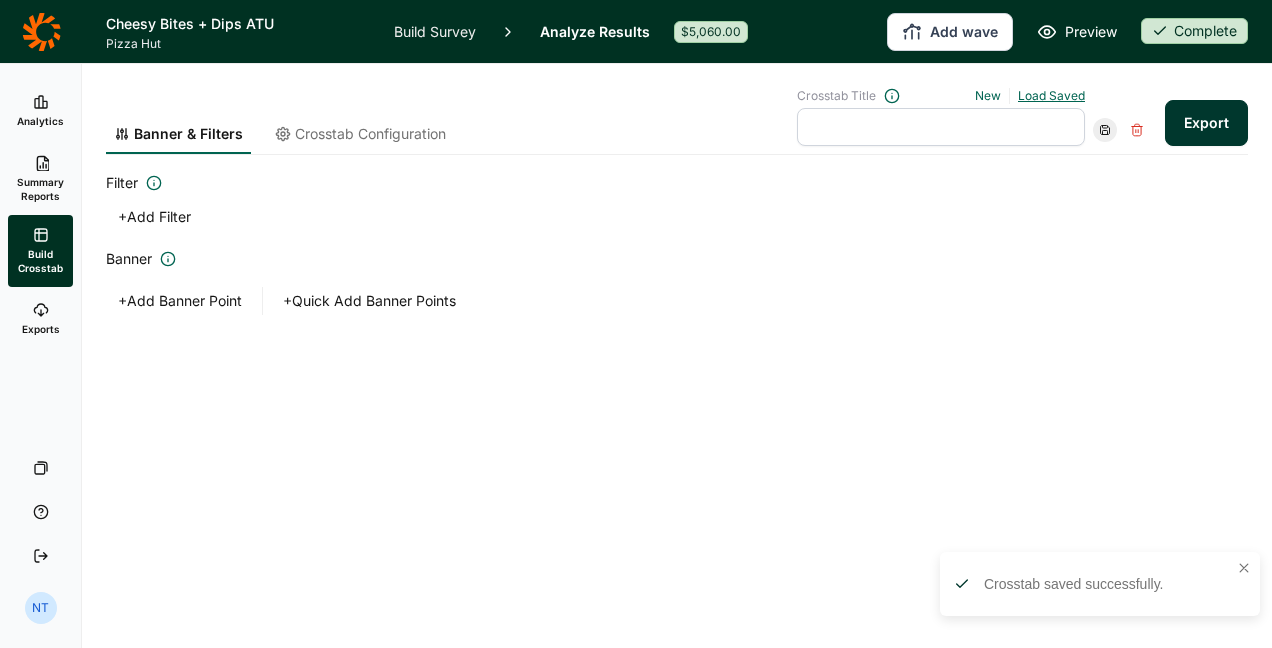 click on "Load Saved" at bounding box center [1051, 95] 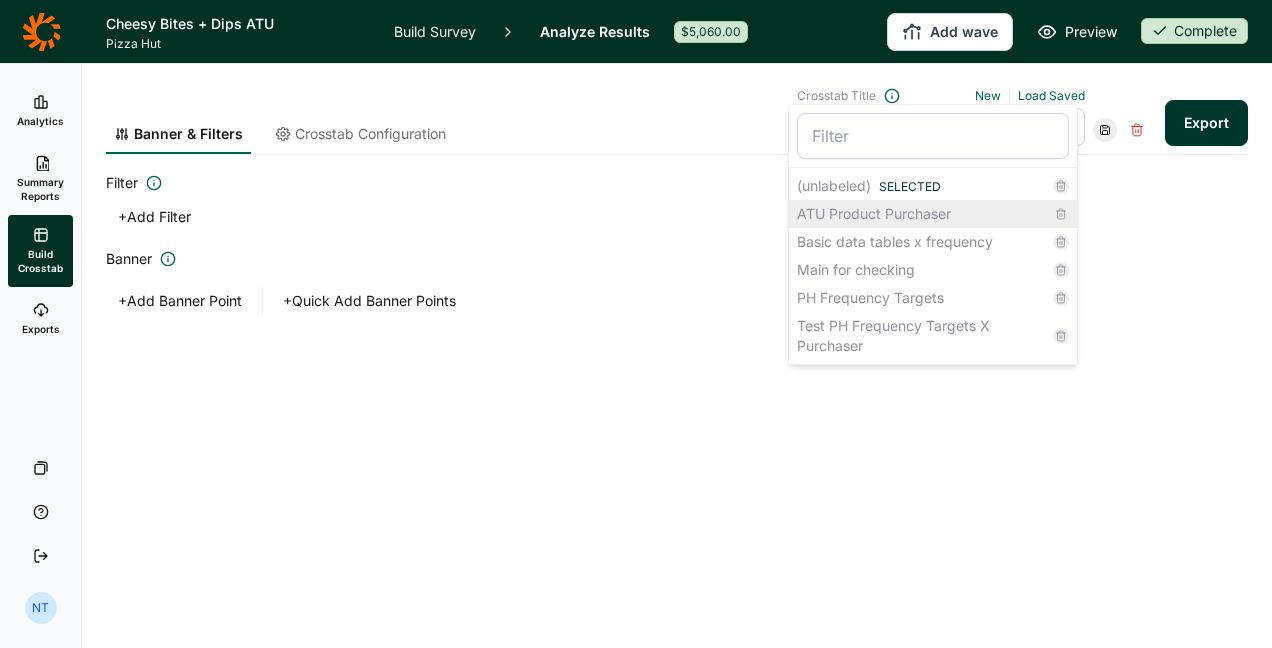 click on "ATU Product Purchaser" at bounding box center (933, 214) 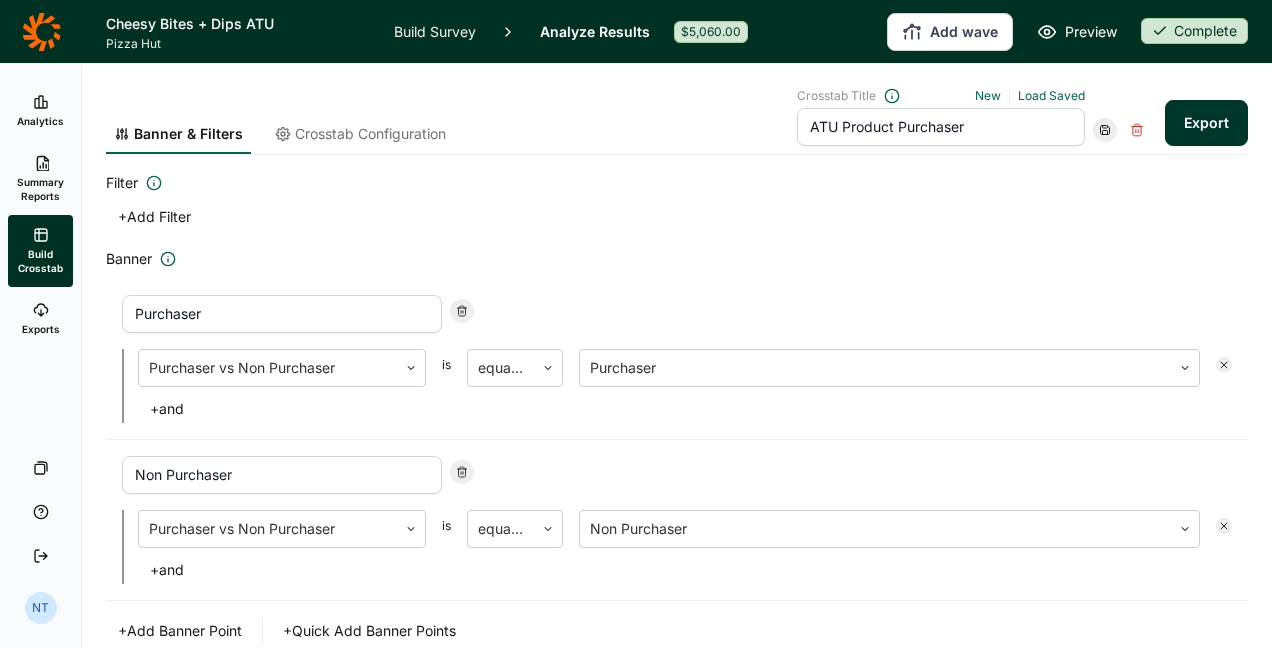click on "Exports" at bounding box center (41, 329) 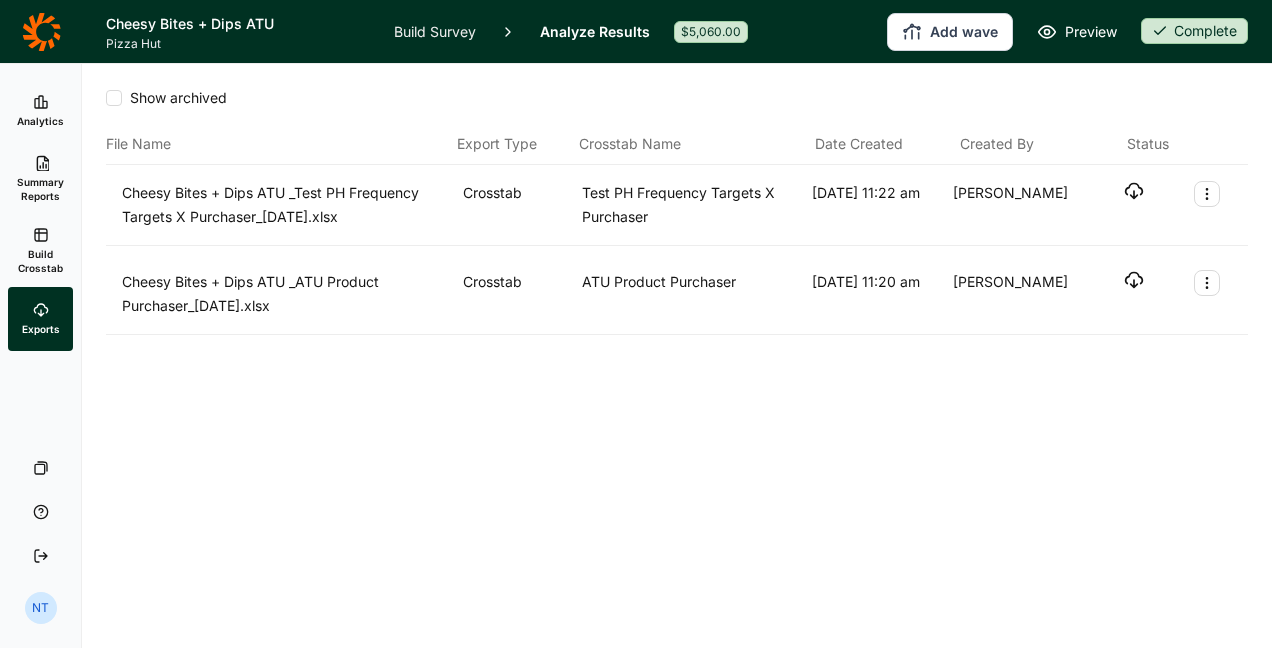 click 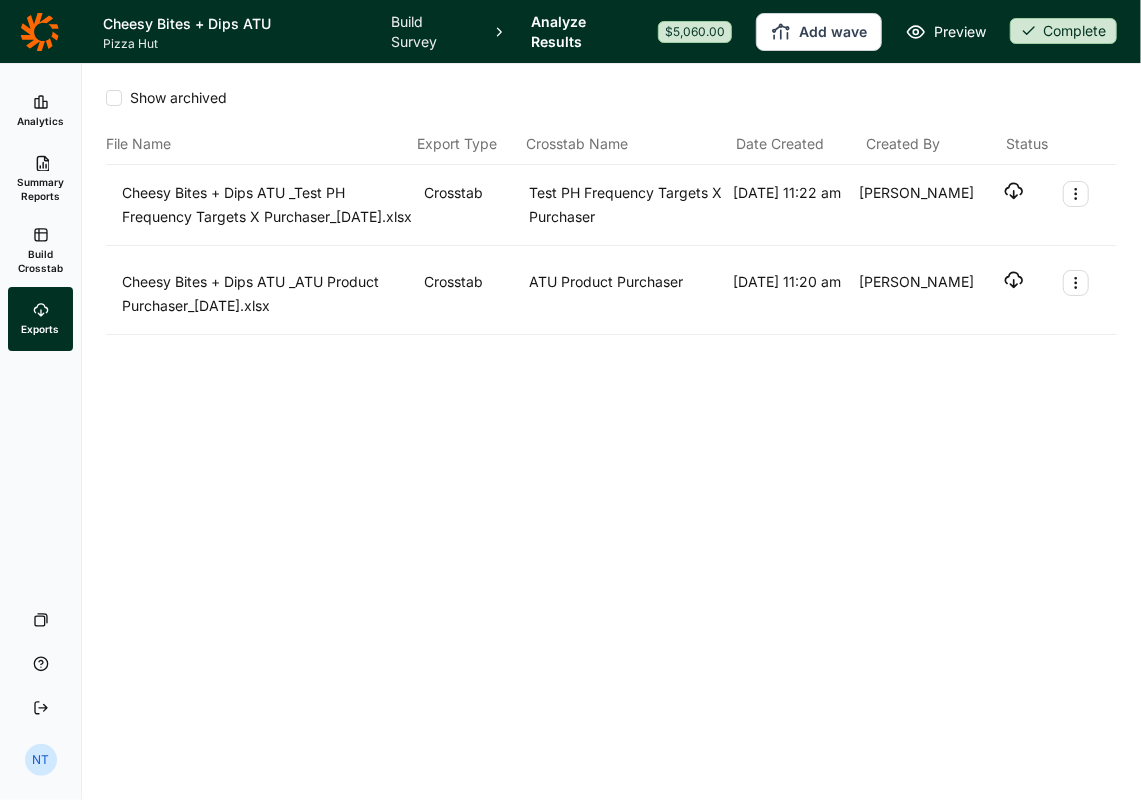 click on "Summary Reports" at bounding box center (40, 189) 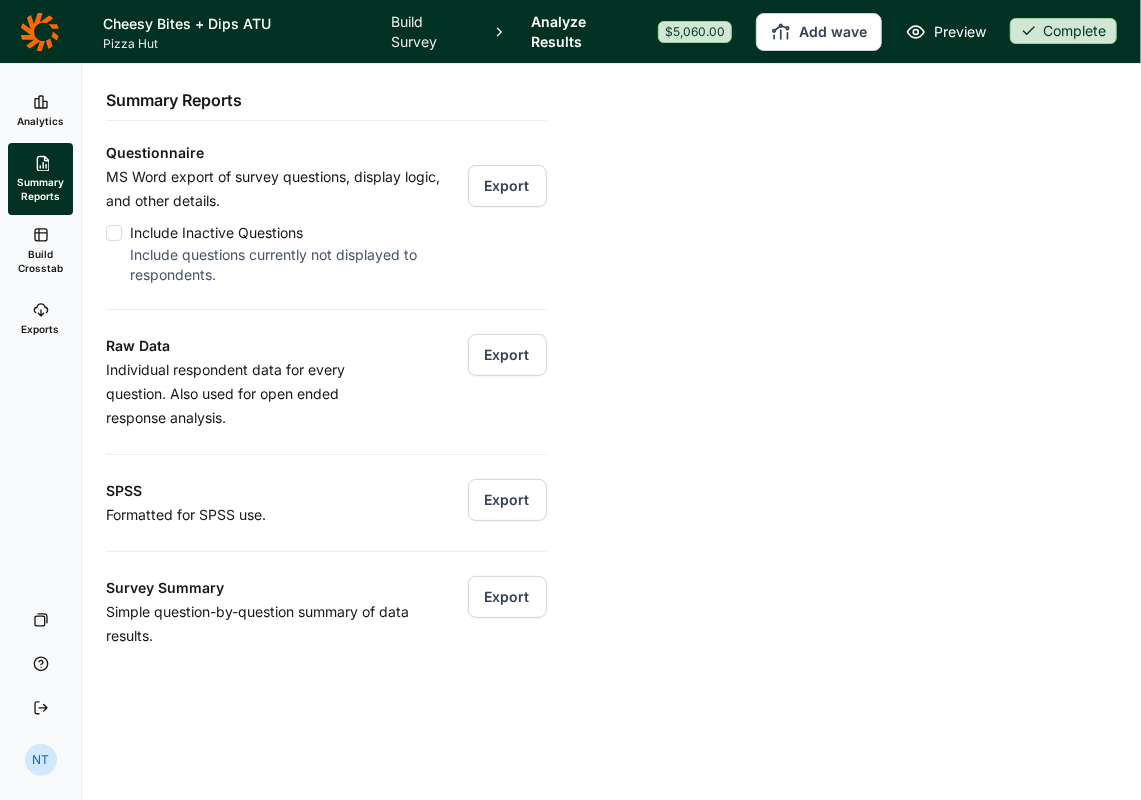 click 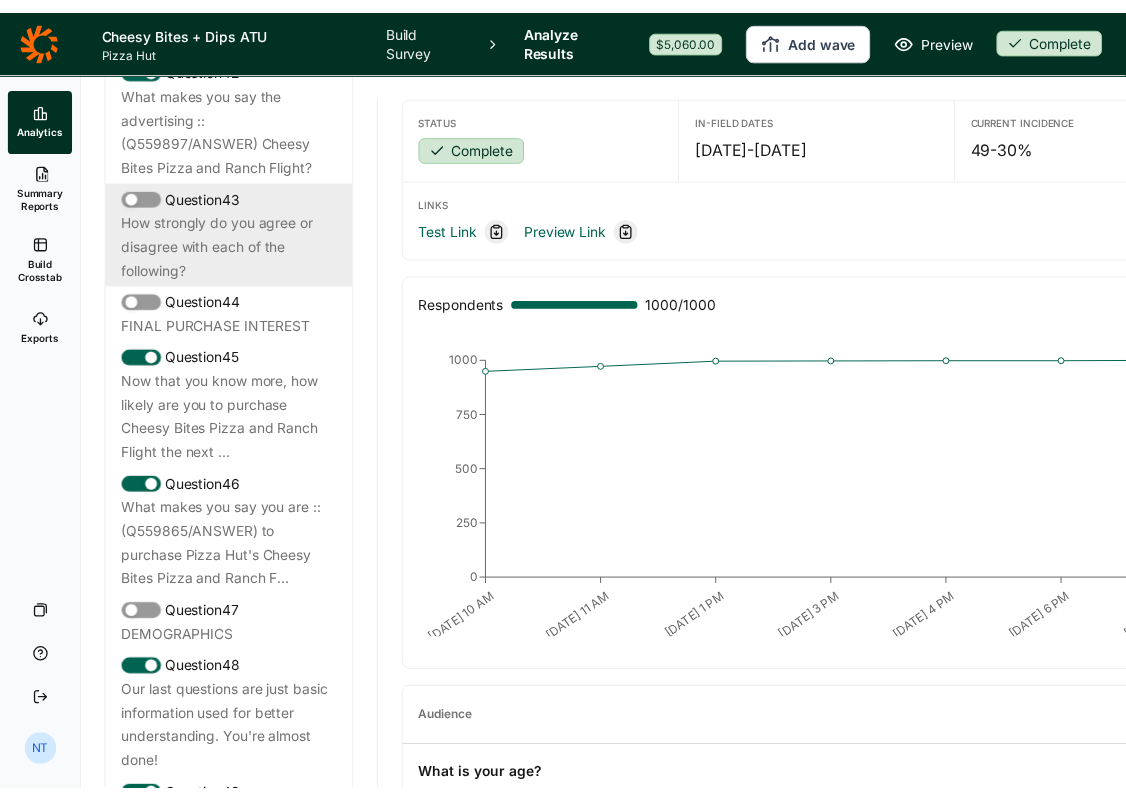 scroll, scrollTop: 5400, scrollLeft: 0, axis: vertical 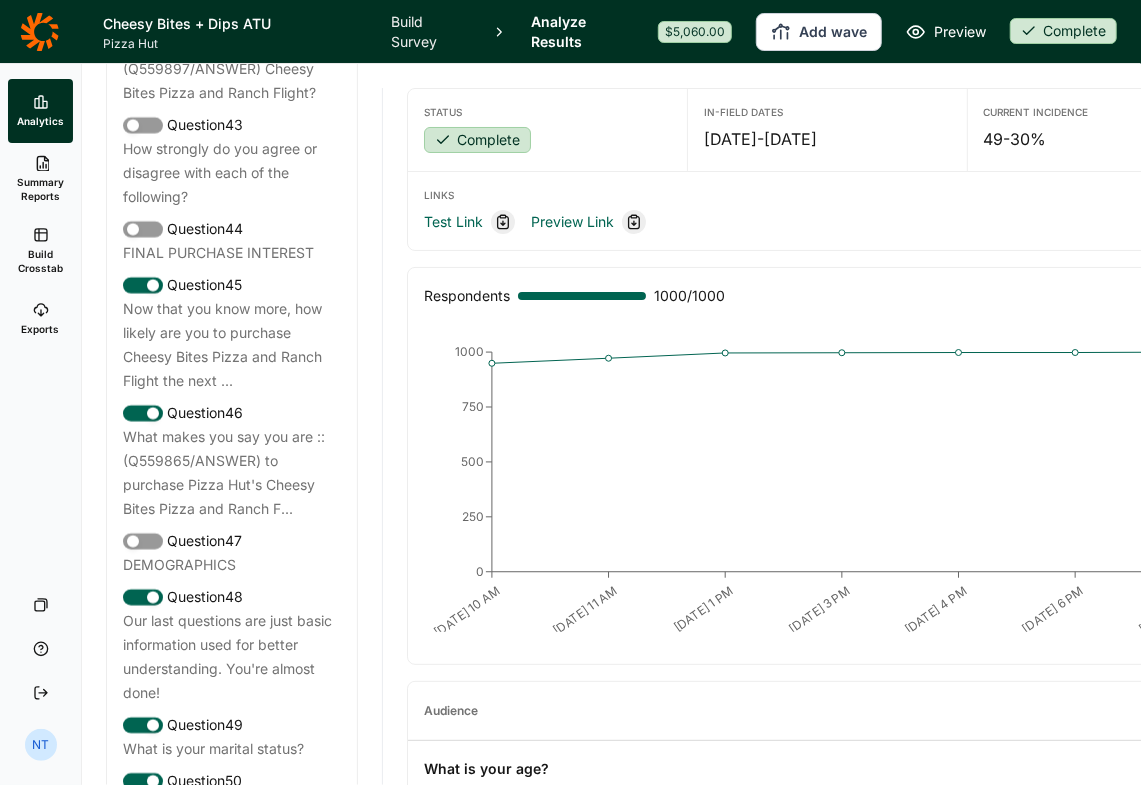 click 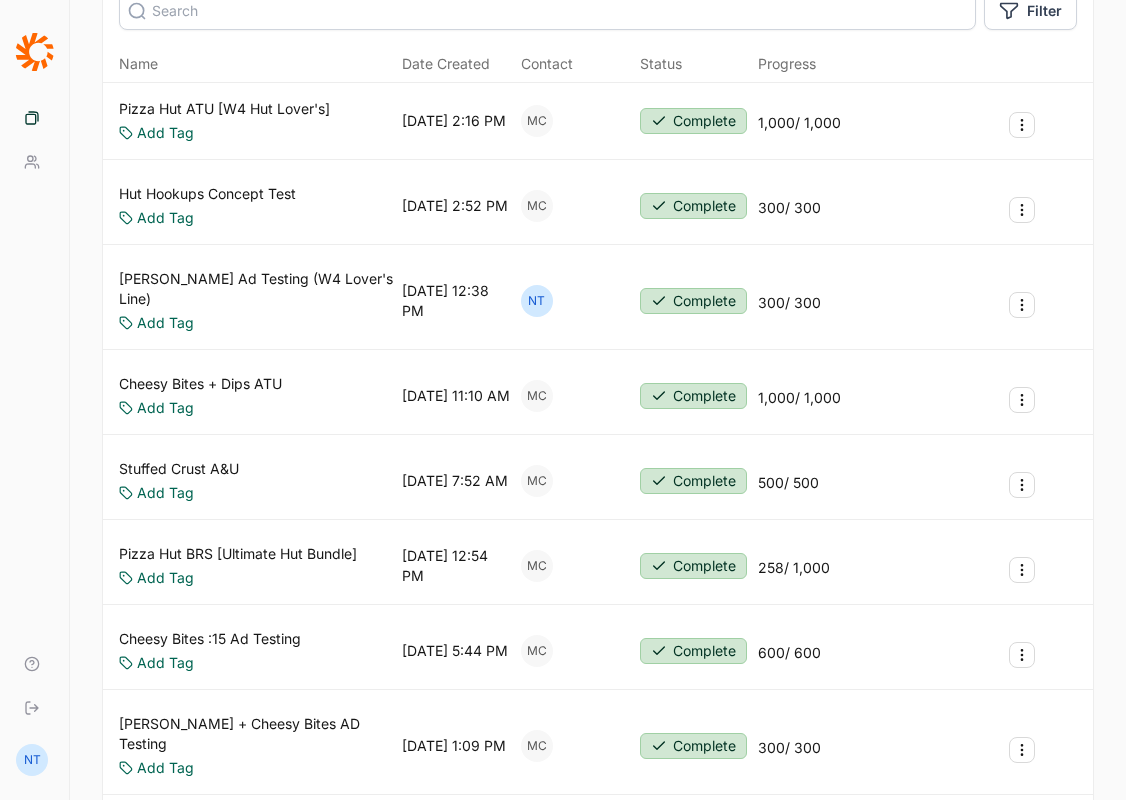 scroll, scrollTop: 300, scrollLeft: 0, axis: vertical 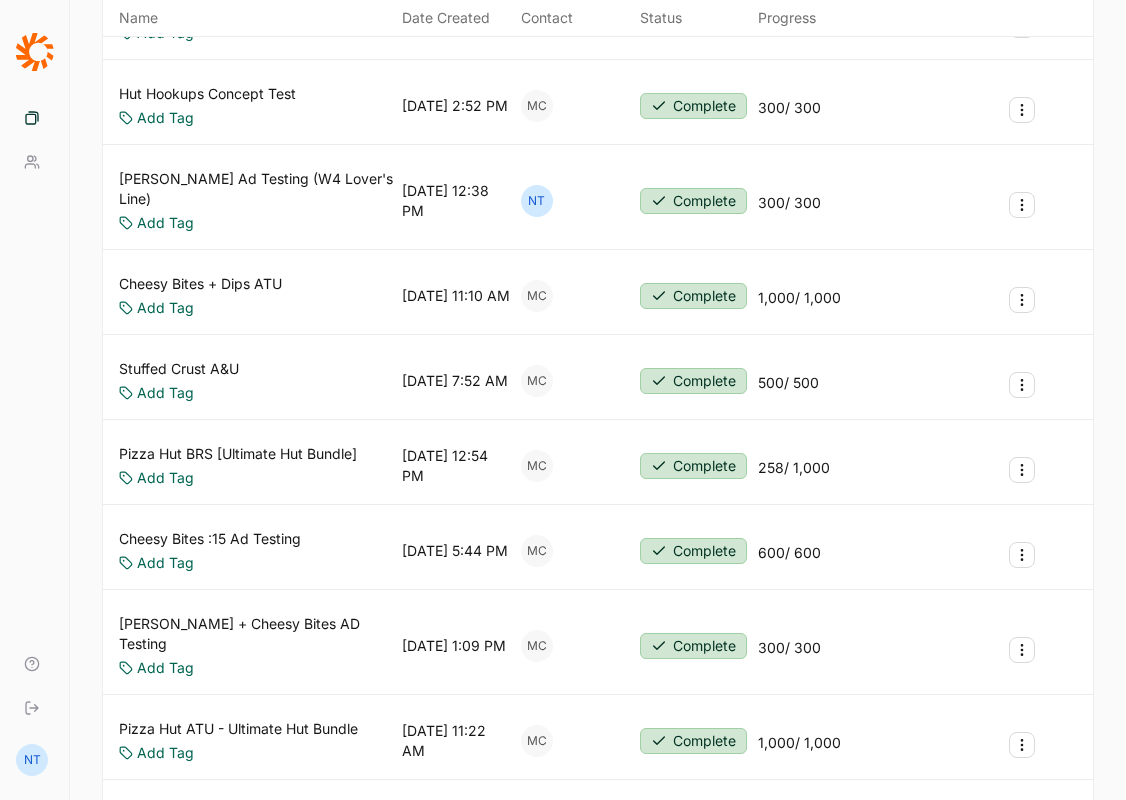click on "Pizza Hut ATU - Ultimate Hut Bundle" at bounding box center (238, 729) 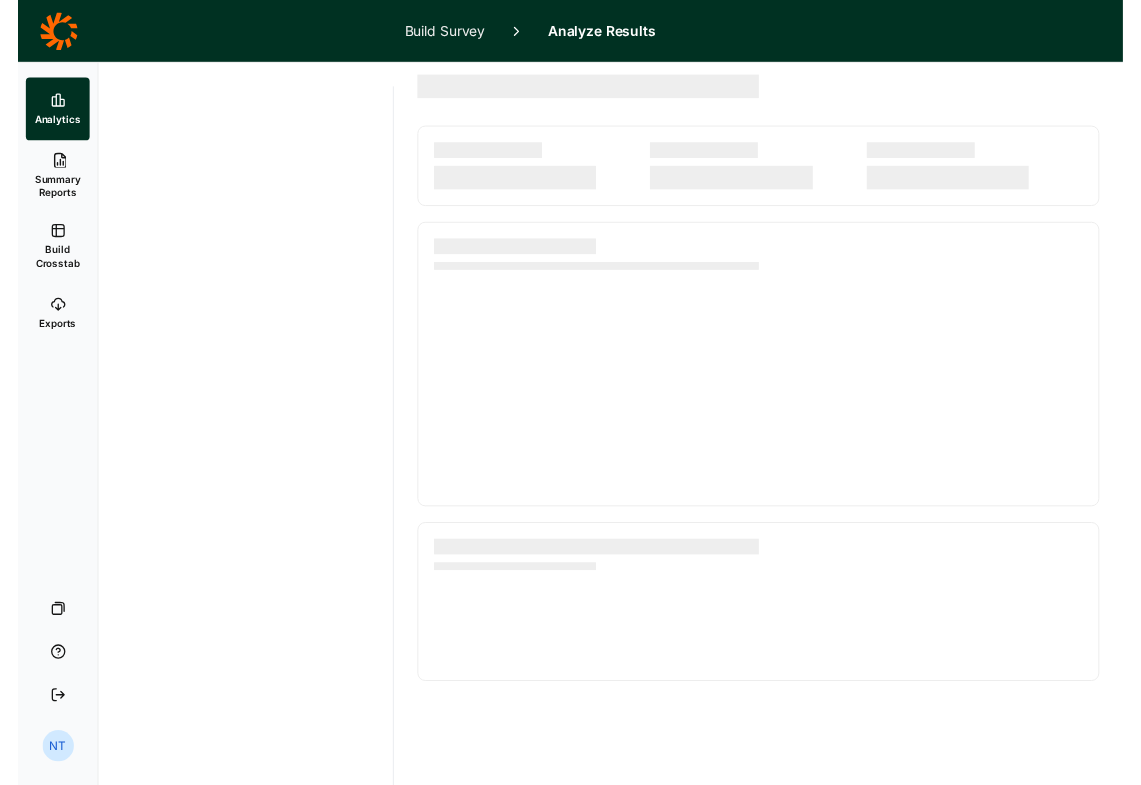 scroll, scrollTop: 0, scrollLeft: 0, axis: both 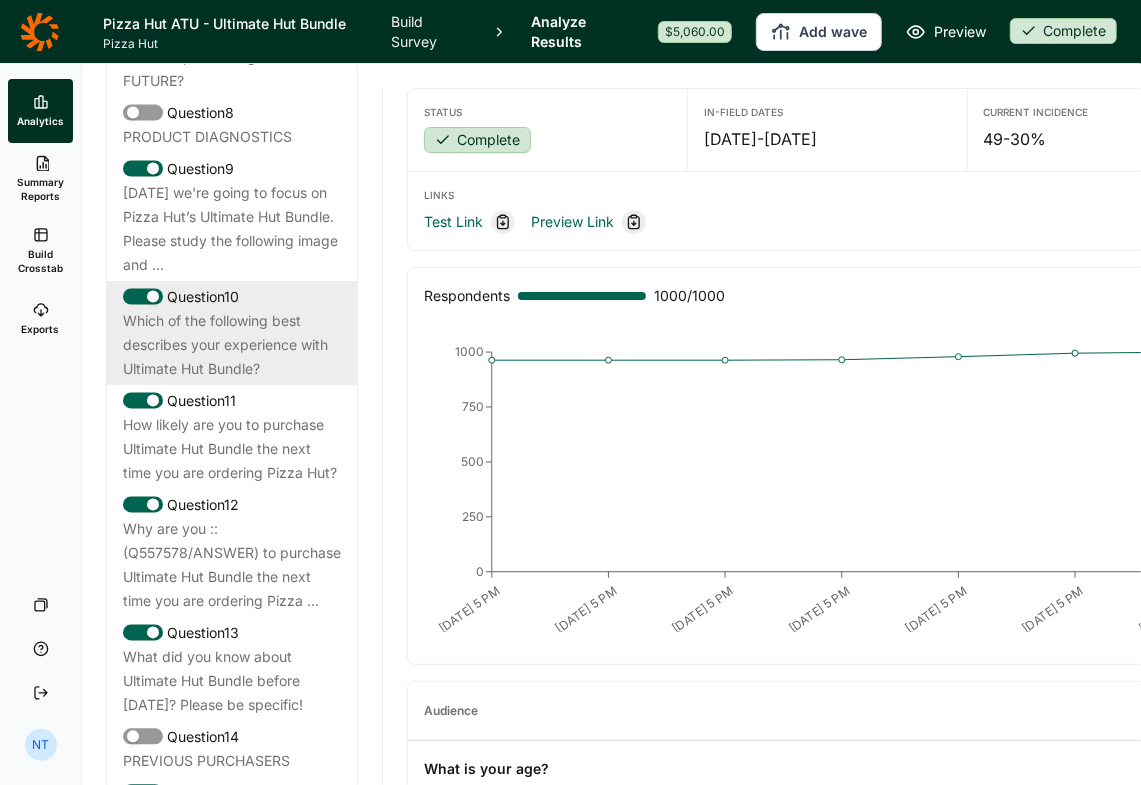 click on "Which of the following best describes your experience with Ultimate Hut Bundle?" at bounding box center (232, 345) 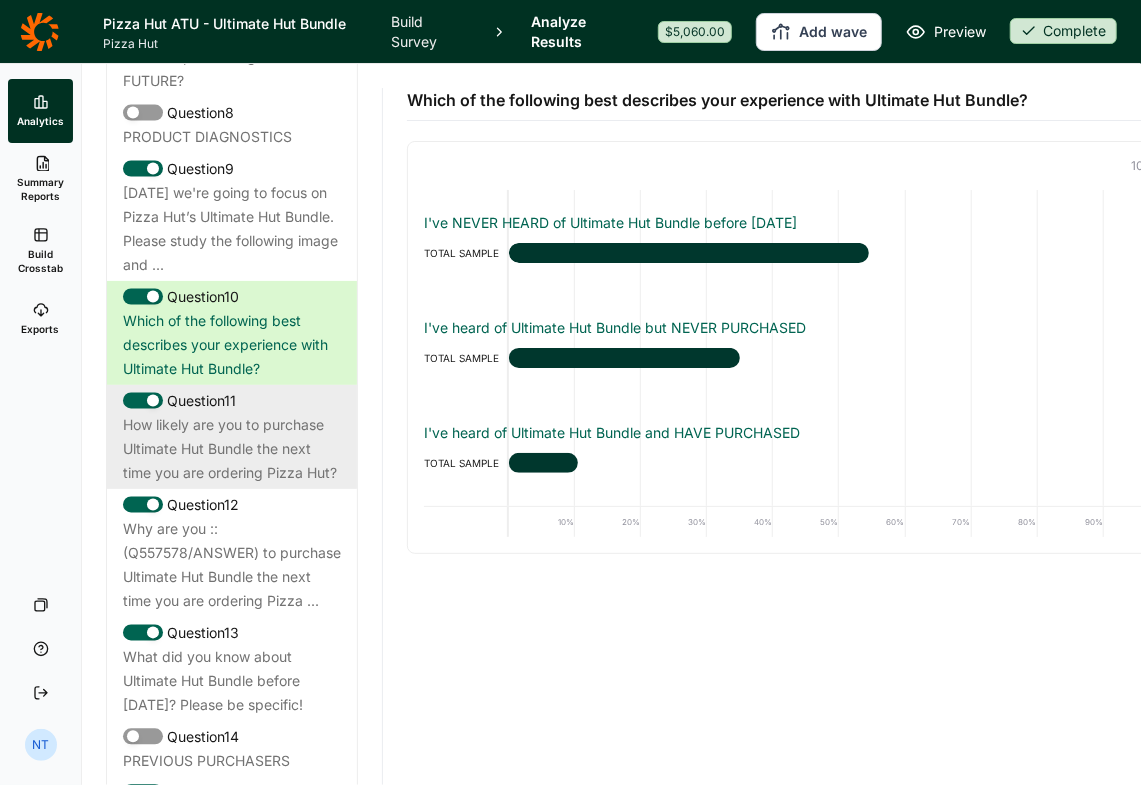 click on "How likely are you to purchase Ultimate Hut Bundle the next time you are ordering Pizza Hut?" at bounding box center [232, 449] 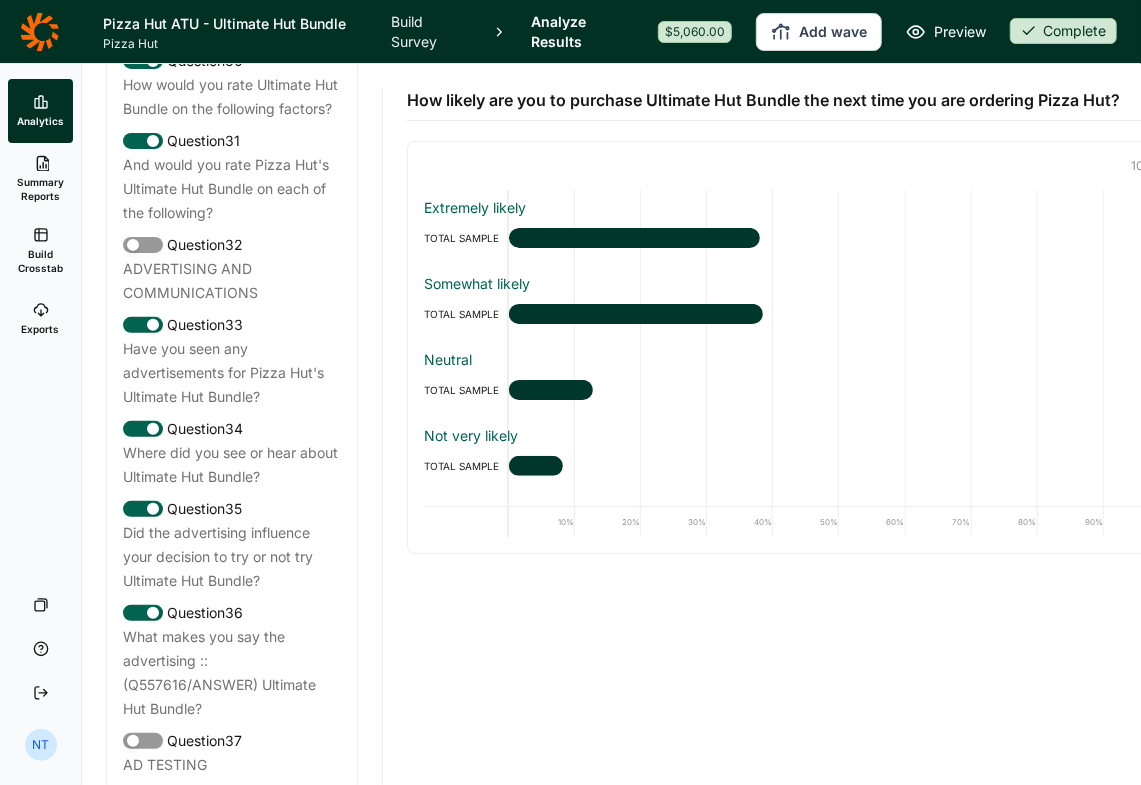 scroll, scrollTop: 4000, scrollLeft: 0, axis: vertical 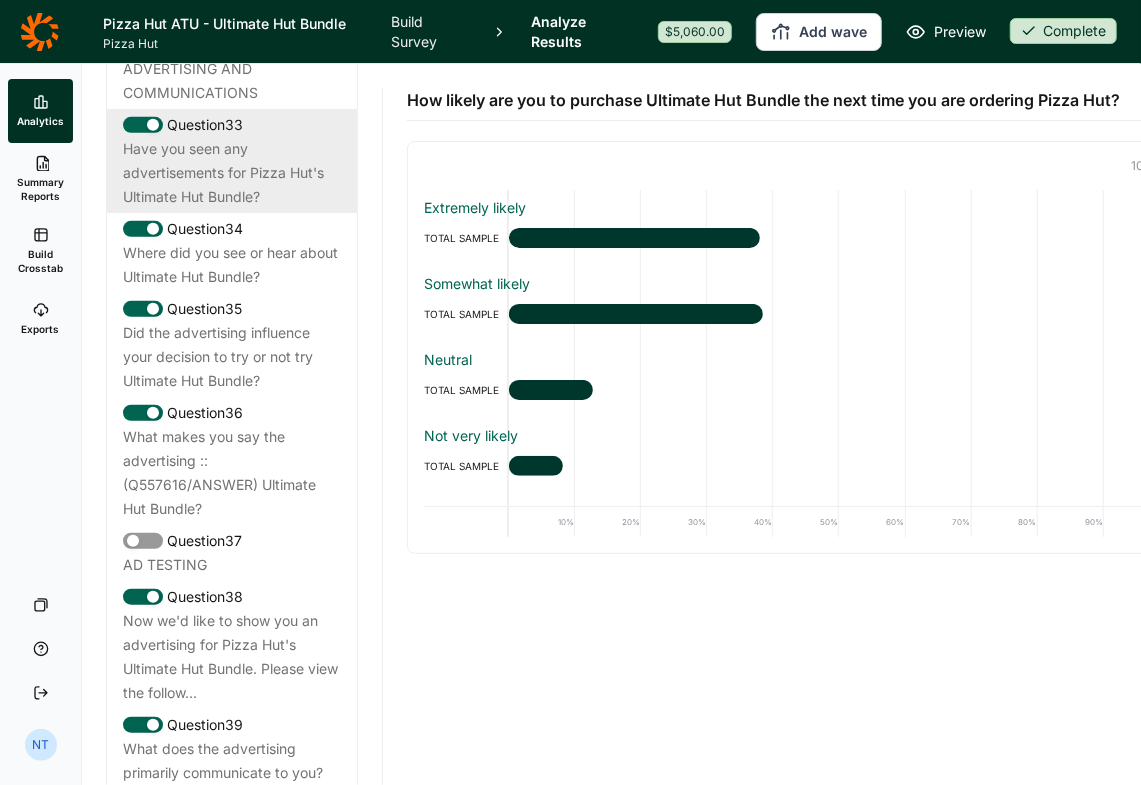 click on "Have you seen any advertisements for Pizza Hut's Ultimate Hut Bundle?" at bounding box center (232, 173) 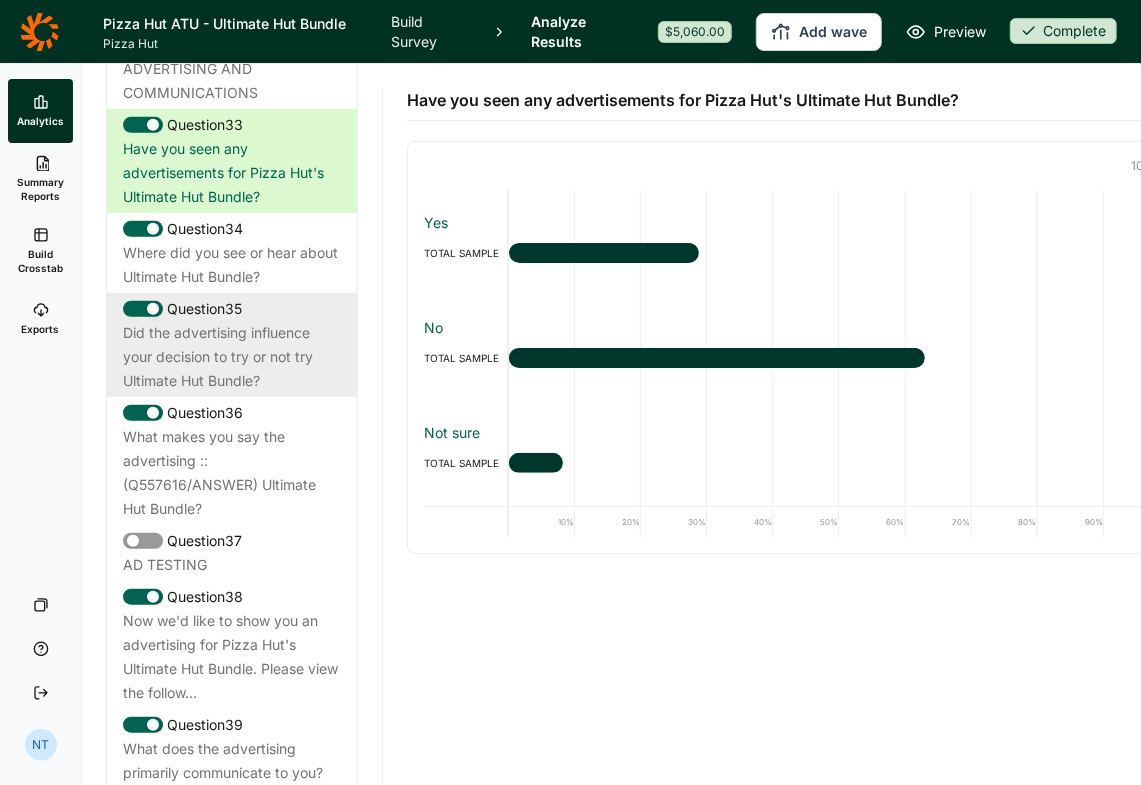 click on "Did the advertising influence your decision to try or not try Ultimate Hut Bundle?" at bounding box center (232, 357) 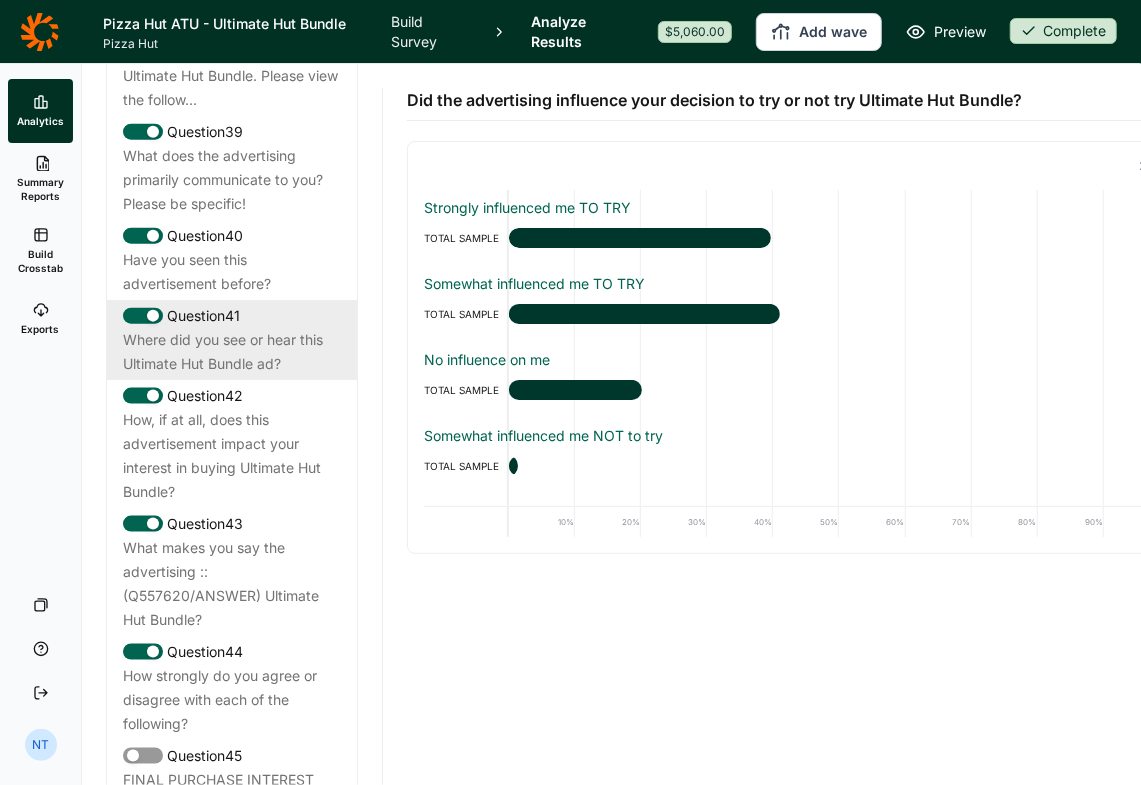 scroll, scrollTop: 4700, scrollLeft: 0, axis: vertical 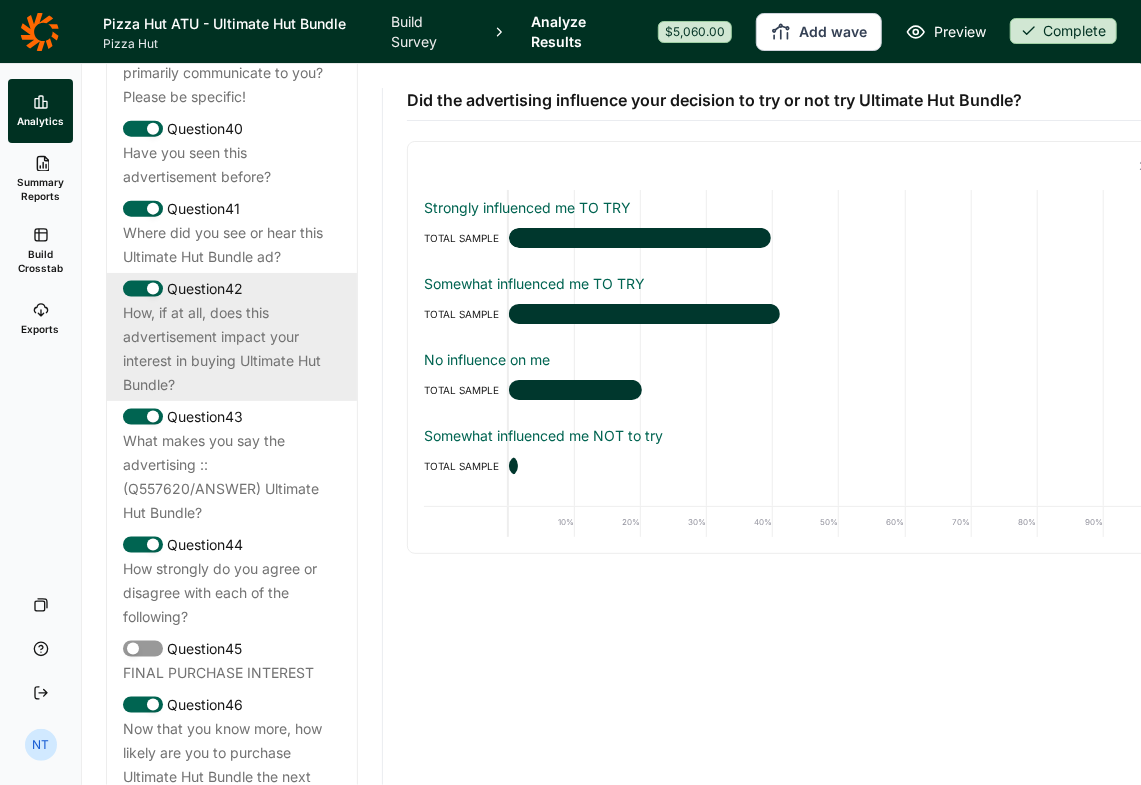 click on "How, if at all, does this advertisement impact your interest in buying Ultimate Hut Bundle?" at bounding box center (232, 349) 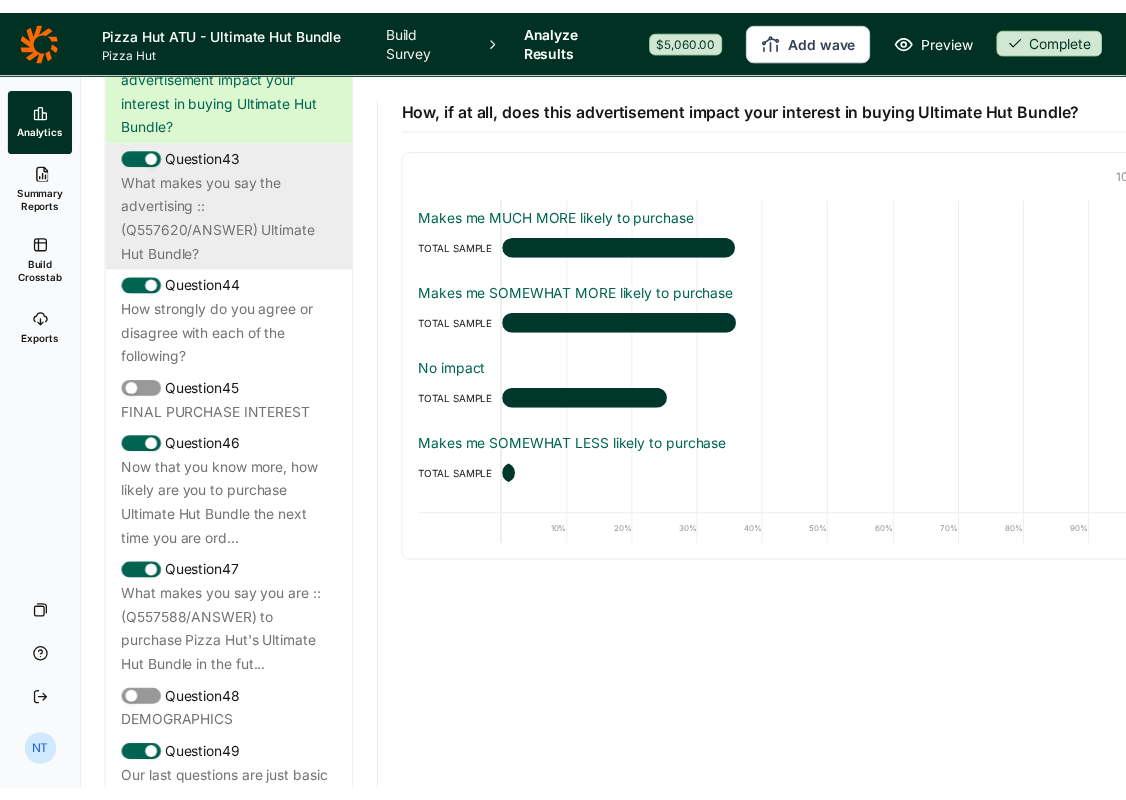 scroll, scrollTop: 5000, scrollLeft: 0, axis: vertical 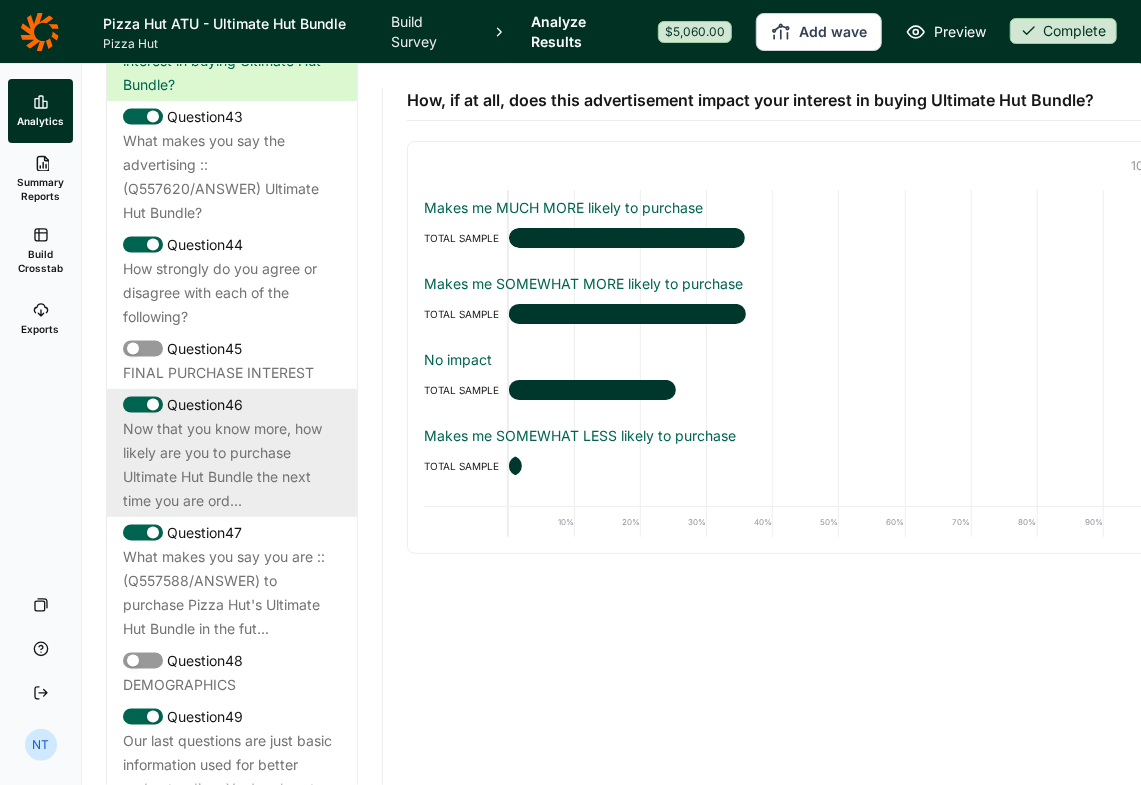 click on "Now that you know more, how likely are you to purchase Ultimate Hut Bundle the next time you are ord..." at bounding box center [232, 465] 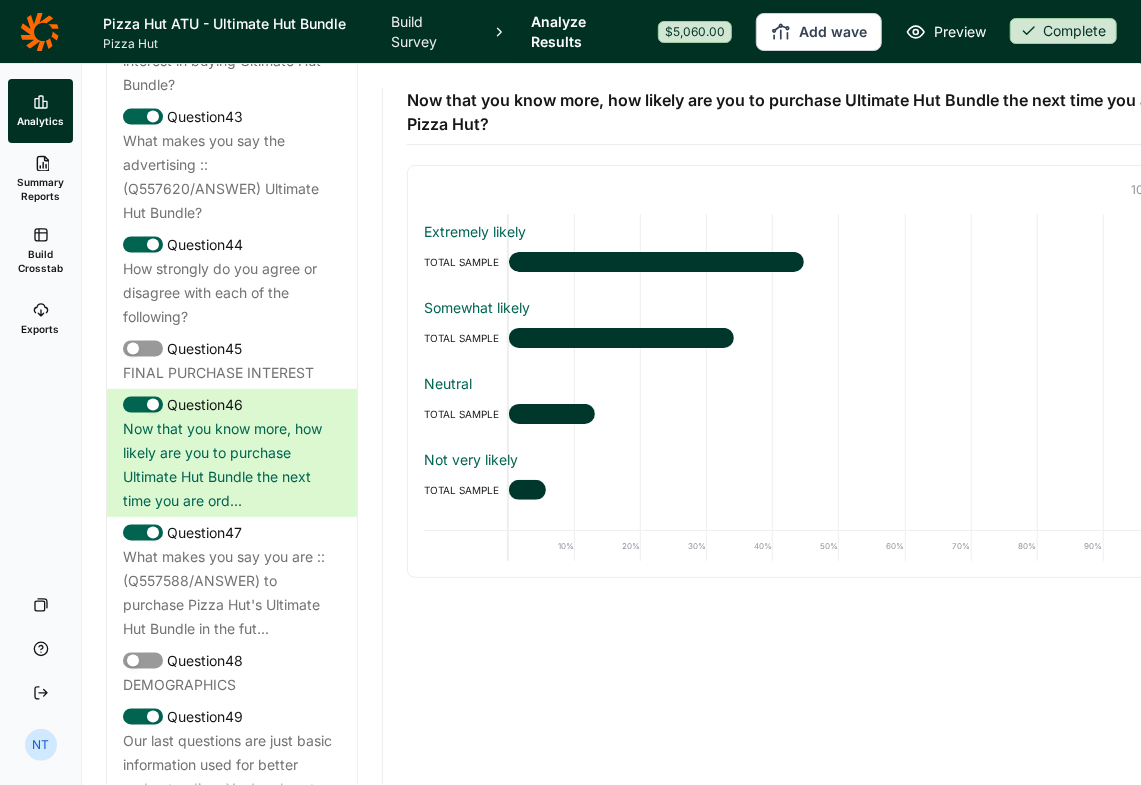 click on "Analytics" at bounding box center [40, 111] 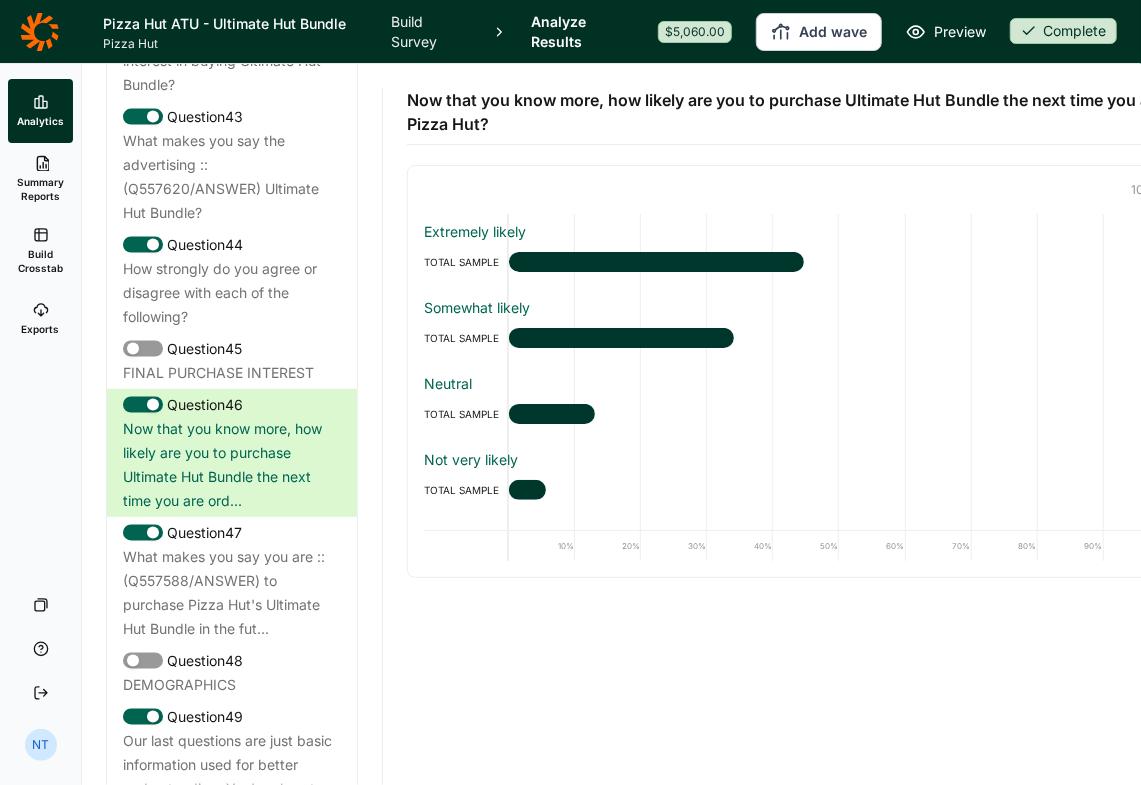 click on "Analytics" at bounding box center (40, 121) 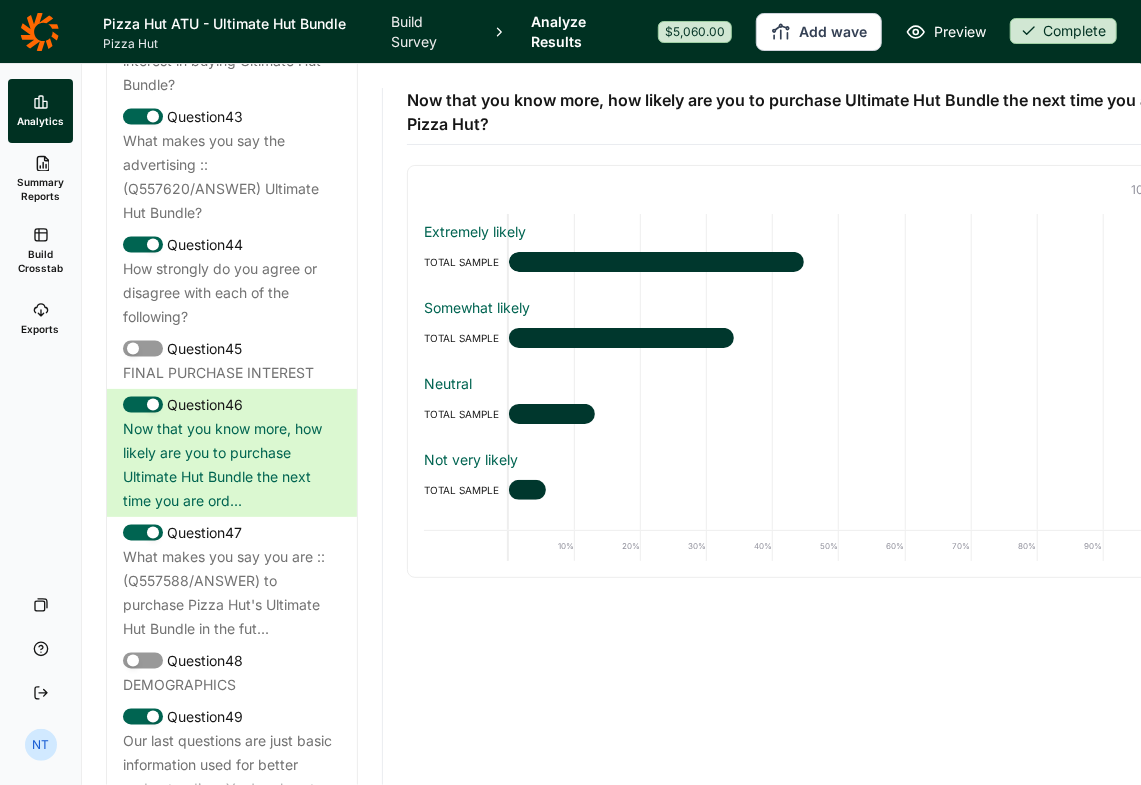 click 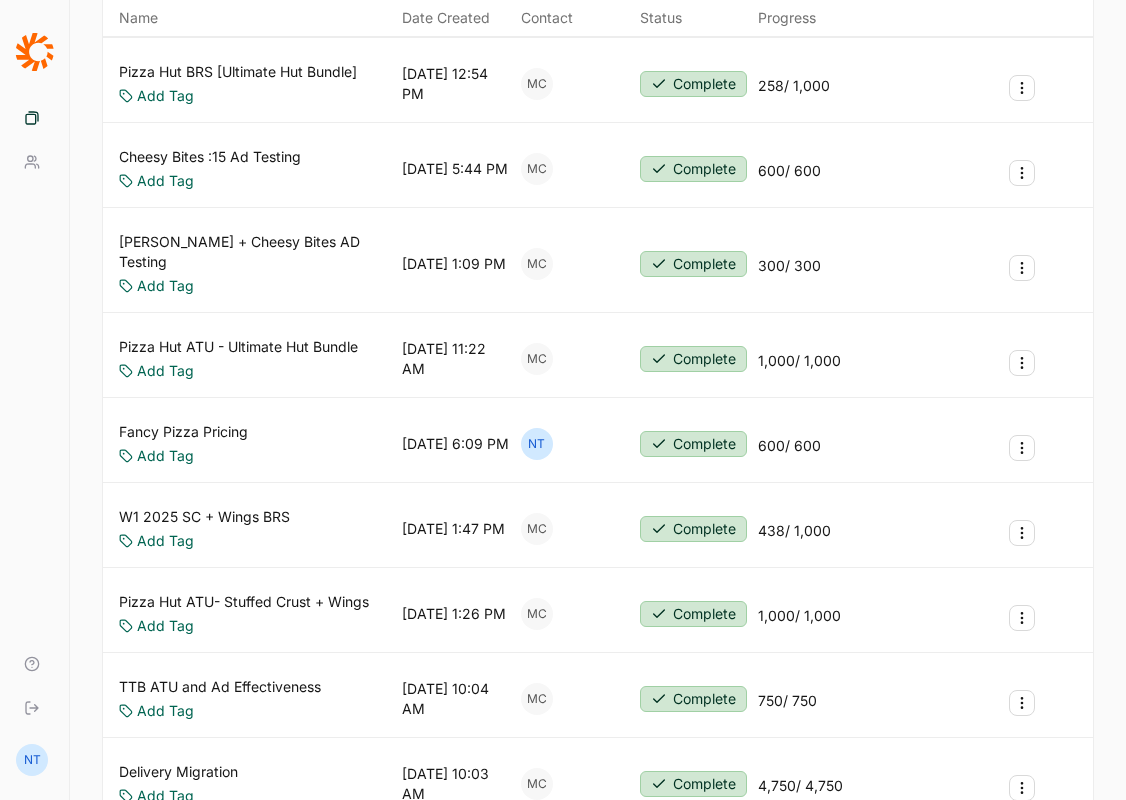 scroll, scrollTop: 700, scrollLeft: 0, axis: vertical 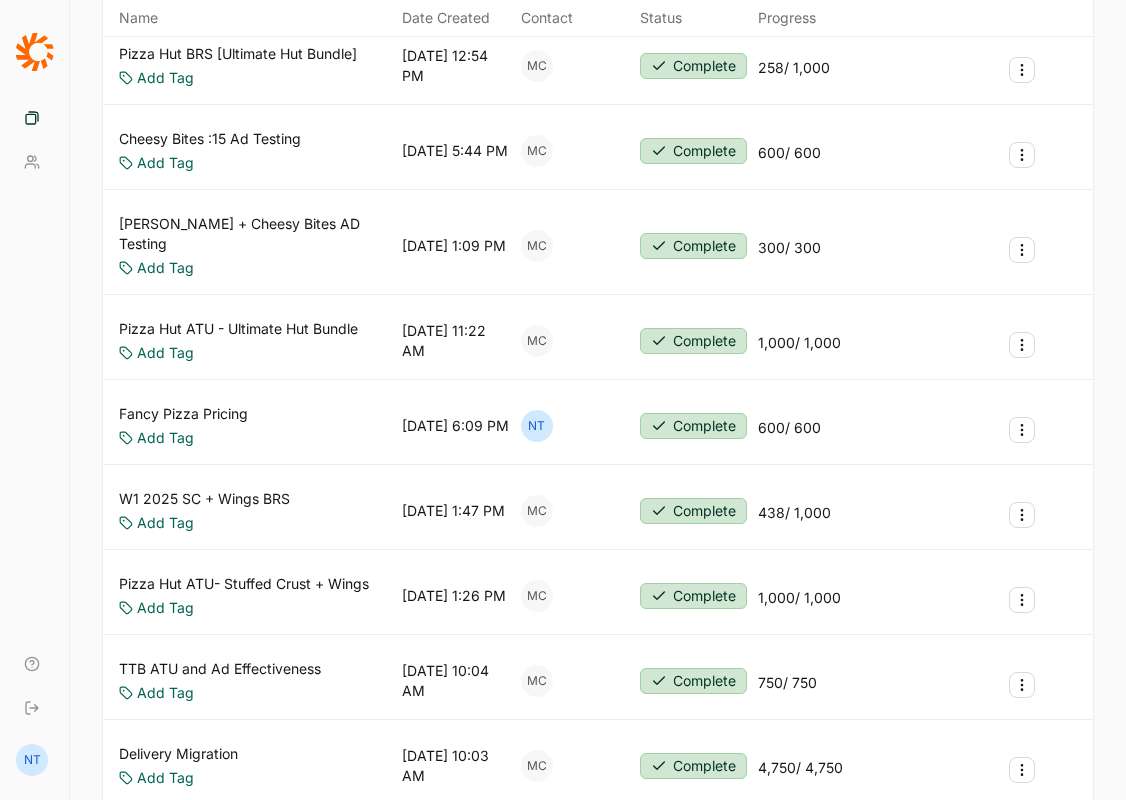 click on "Pizza Hut ATU- Stuffed Crust + Wings" at bounding box center [244, 584] 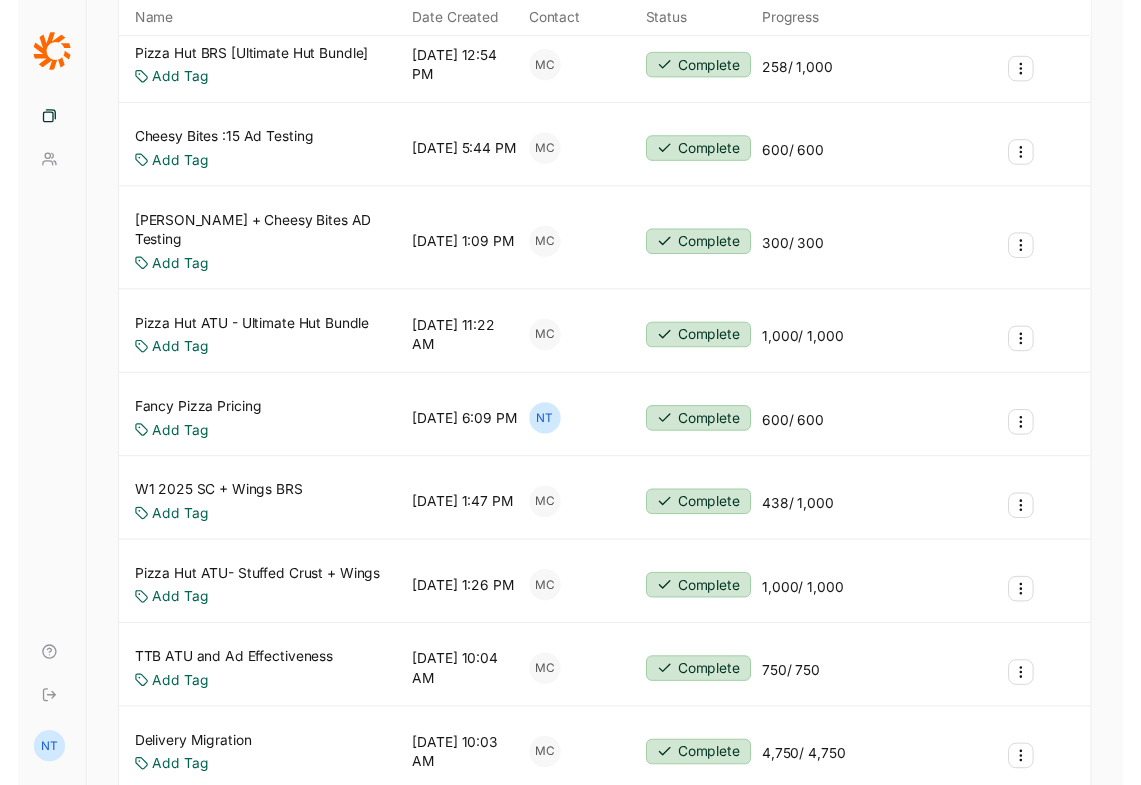 scroll, scrollTop: 0, scrollLeft: 0, axis: both 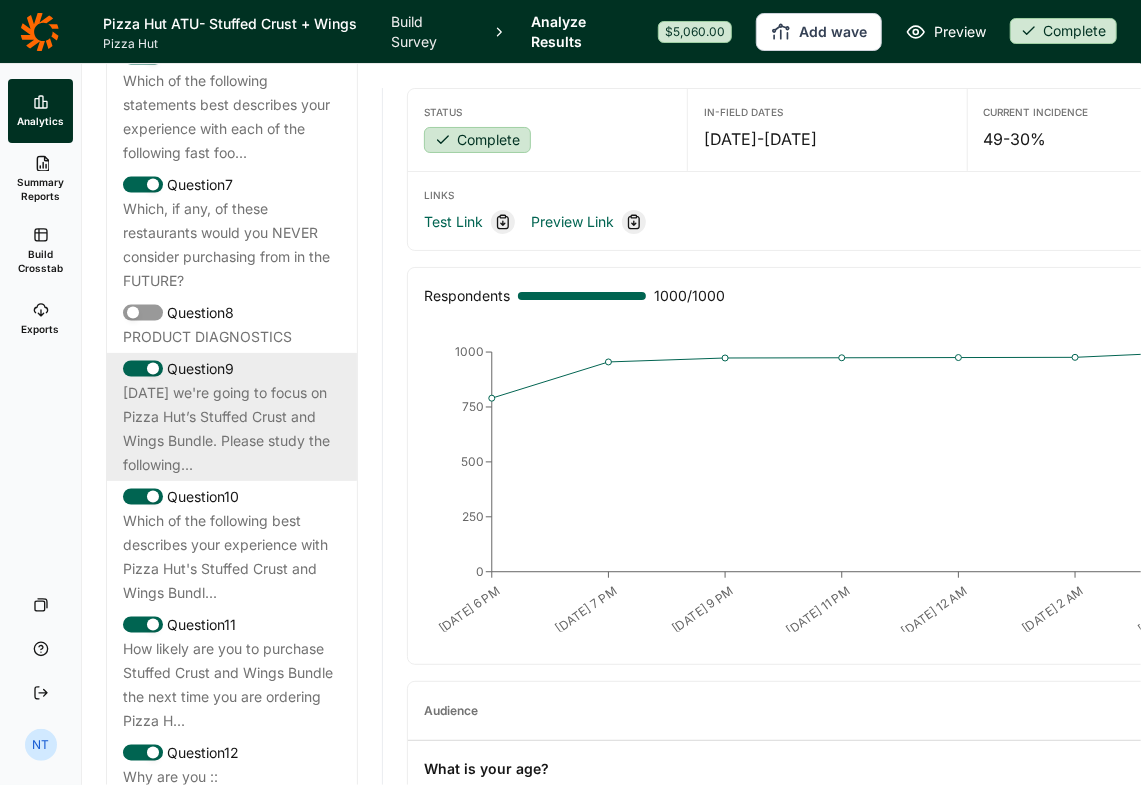 click on "[DATE] we're going to focus on Pizza Hut’s Stuffed Crust and Wings Bundle. Please study the following..." at bounding box center [232, 429] 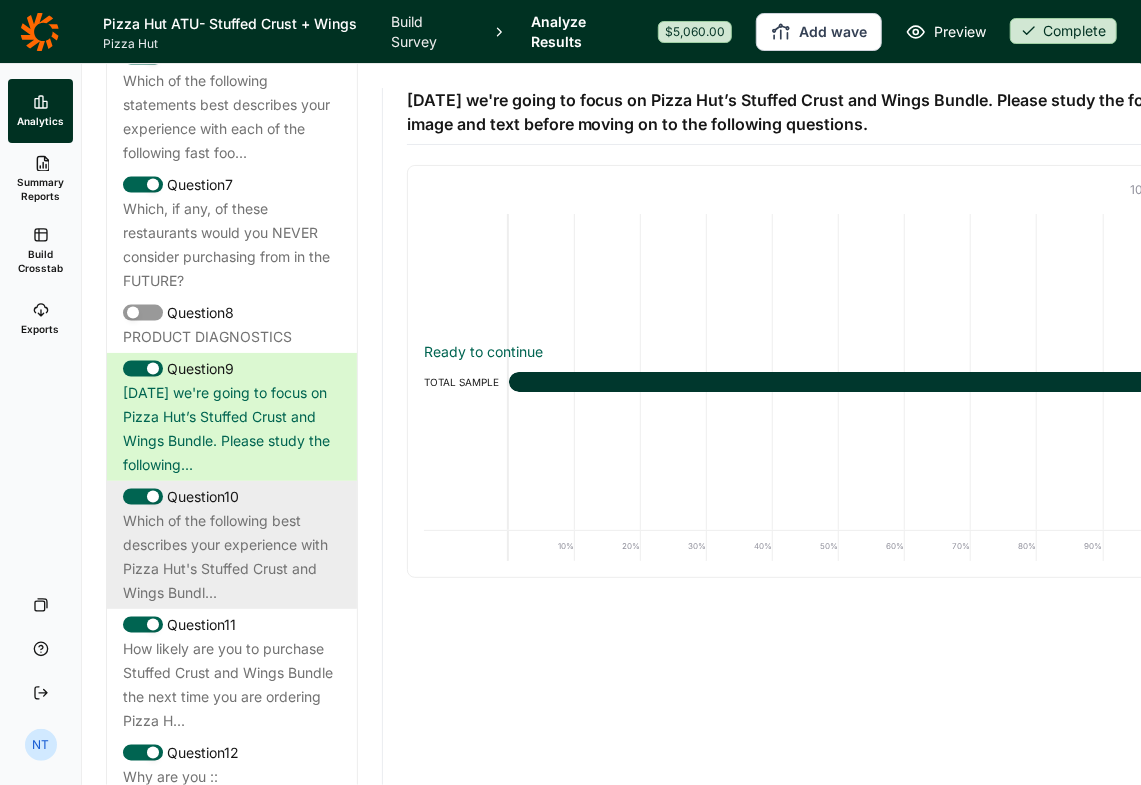 click on "Which of the following best describes your experience with Pizza Hut's Stuffed Crust and Wings Bundl..." at bounding box center (232, 557) 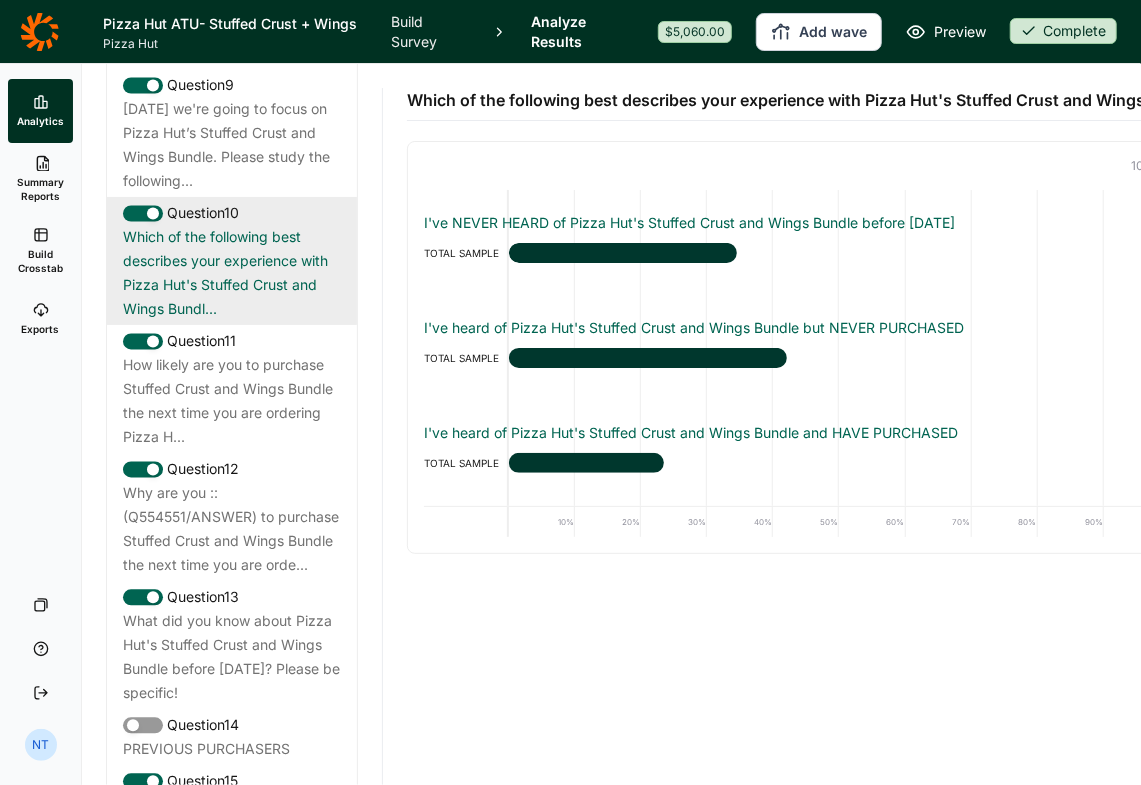 scroll, scrollTop: 1900, scrollLeft: 0, axis: vertical 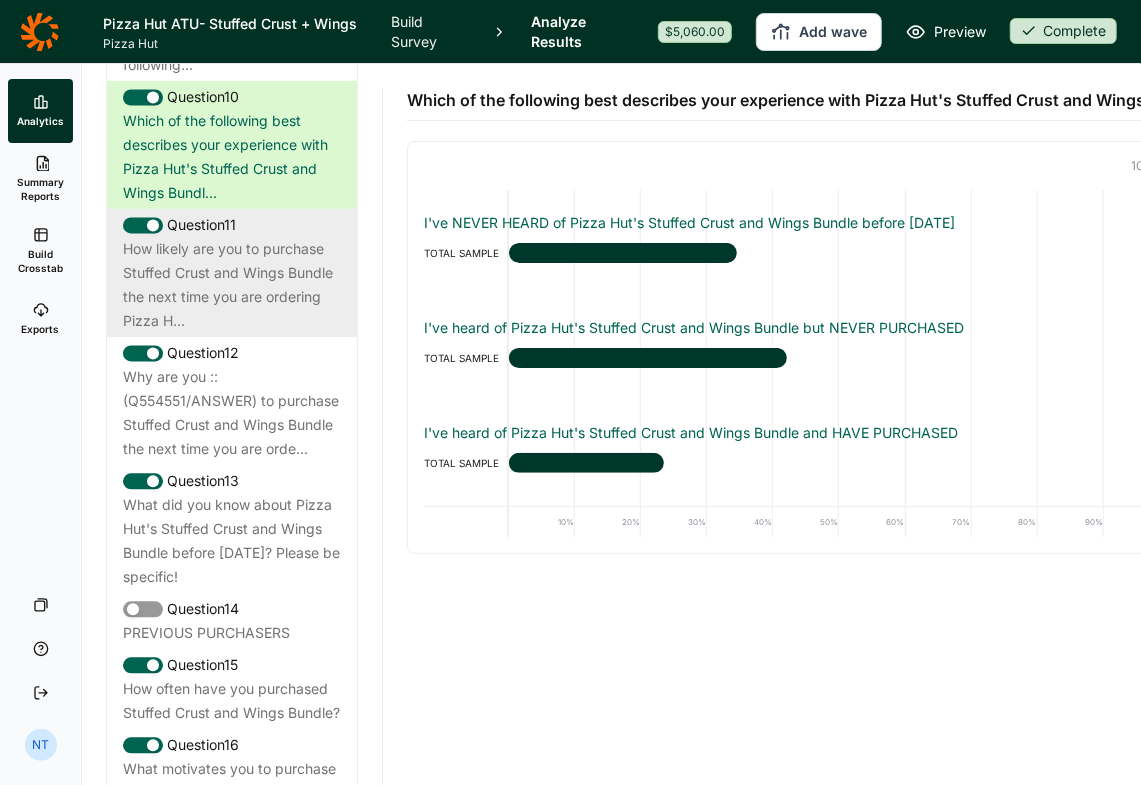 click on "How likely are you to purchase Stuffed Crust and Wings Bundle the next time you are ordering Pizza H..." at bounding box center [232, 285] 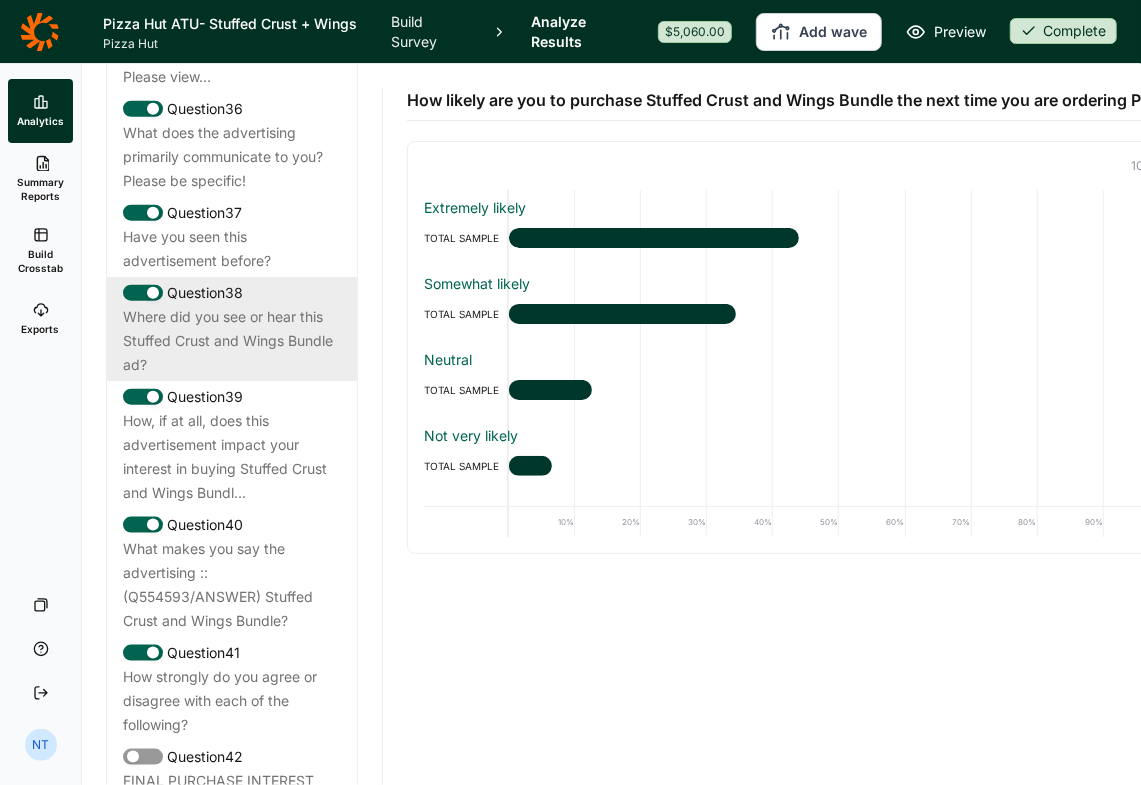 scroll, scrollTop: 4500, scrollLeft: 0, axis: vertical 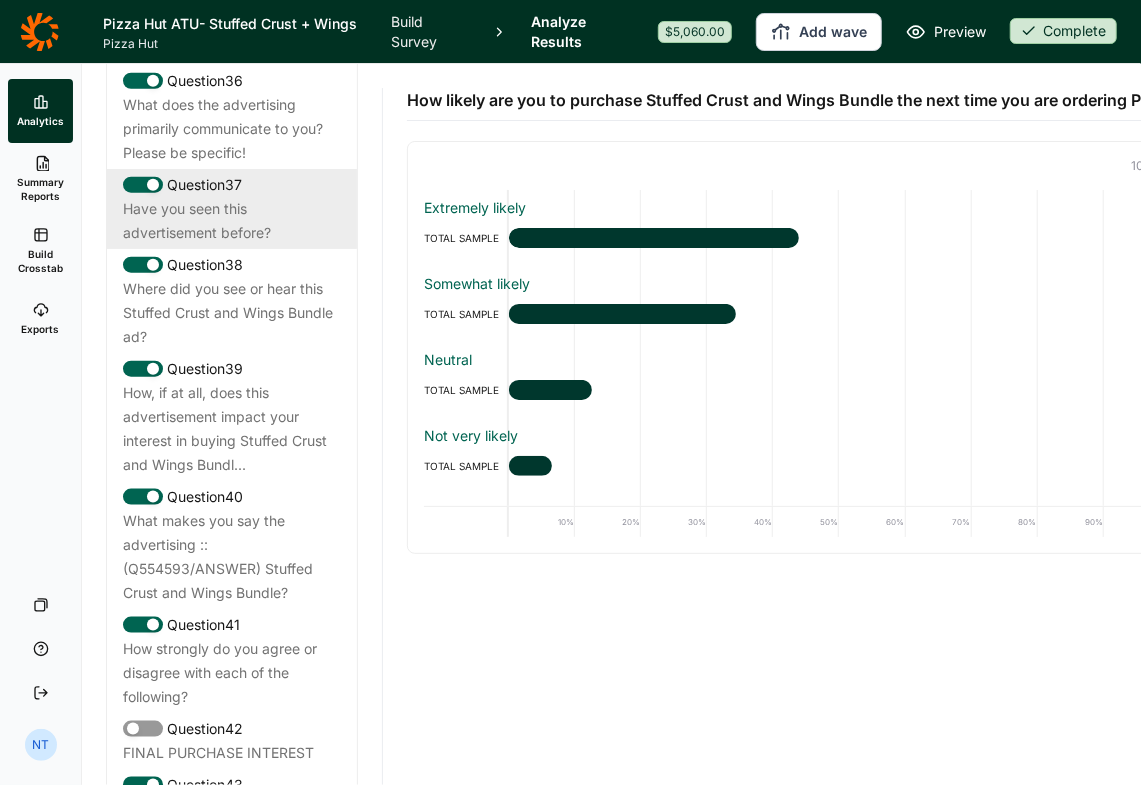 click on "Have you seen this advertisement before?" at bounding box center [232, 221] 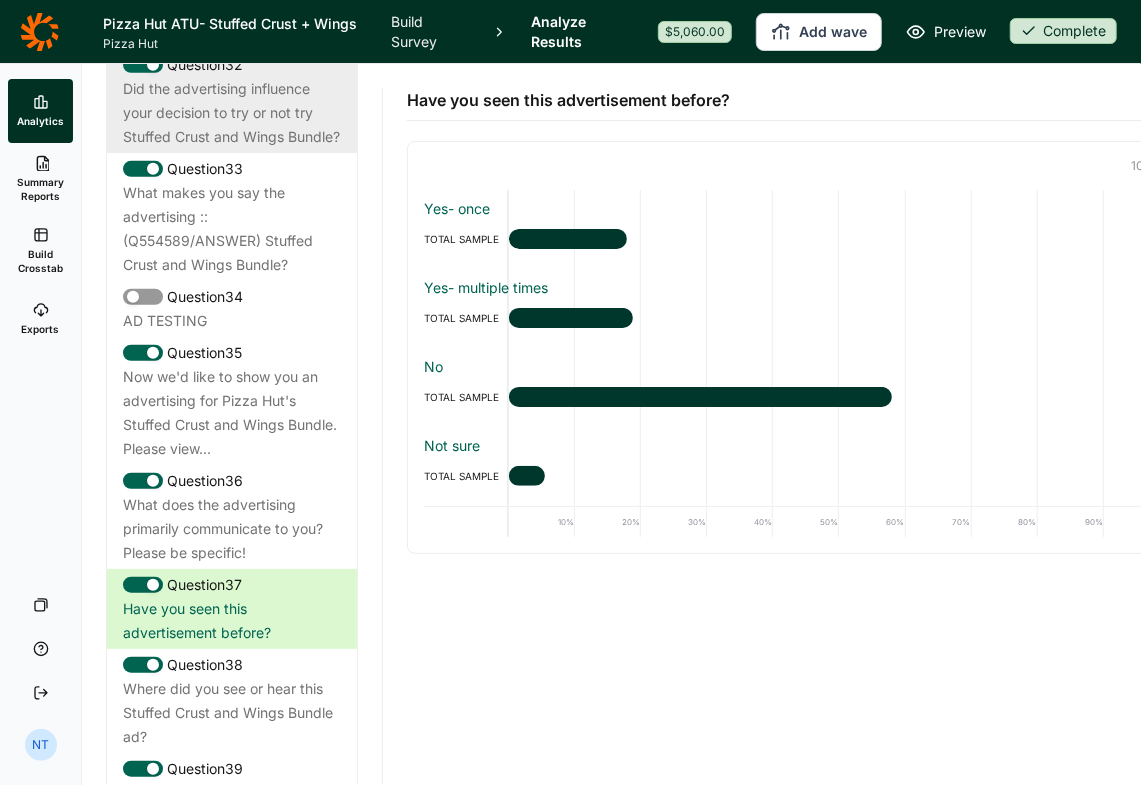 scroll, scrollTop: 3900, scrollLeft: 0, axis: vertical 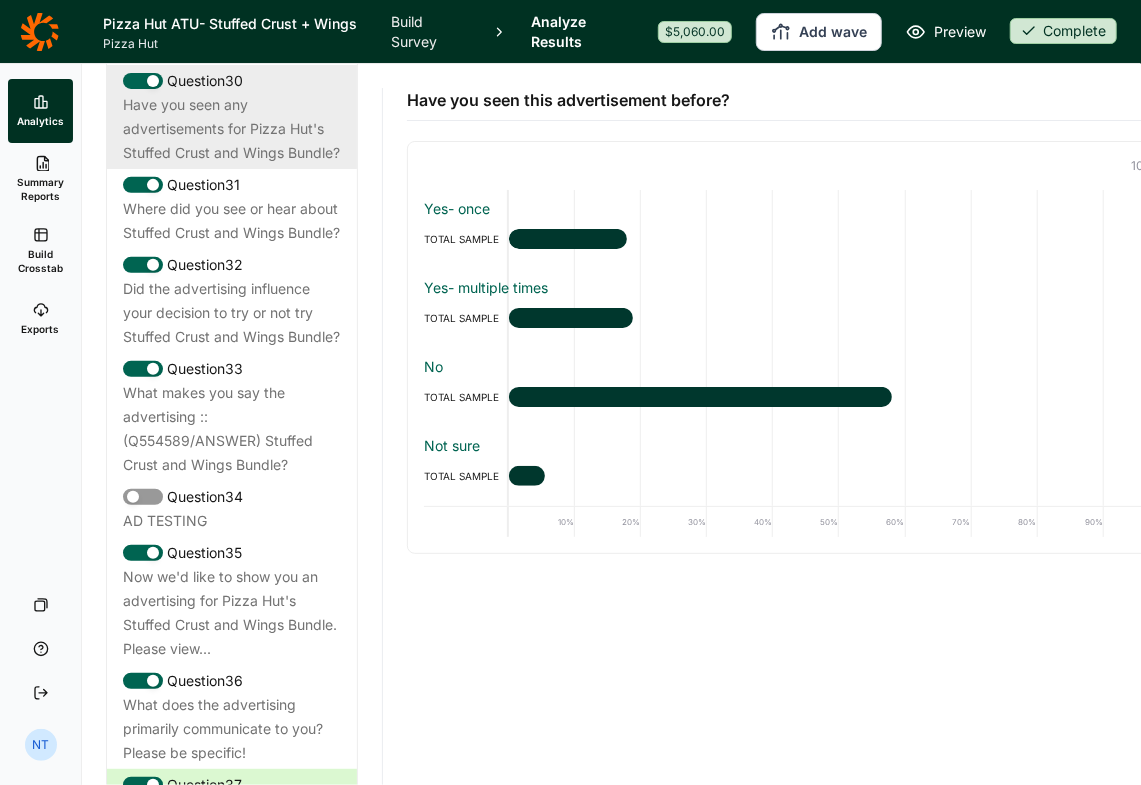 click on "Have you seen any advertisements for Pizza Hut's Stuffed Crust and Wings Bundle?" at bounding box center [232, 129] 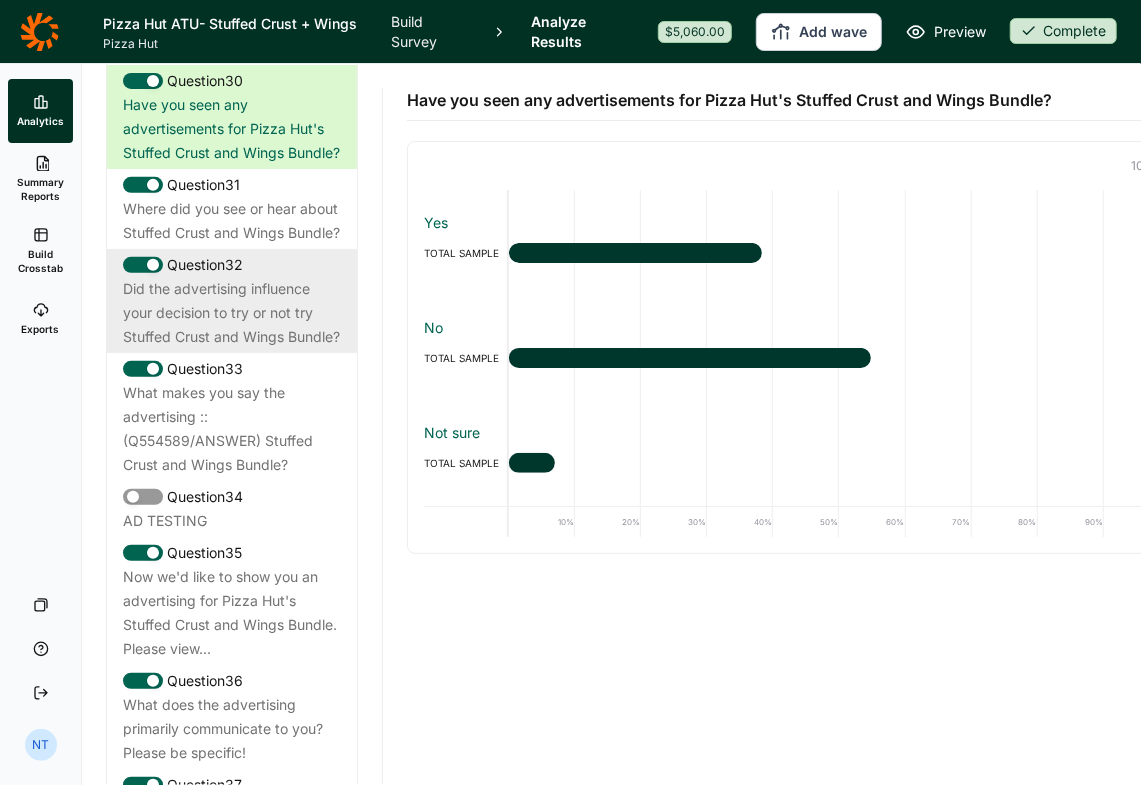 click on "Did the advertising influence your decision to try or not try Stuffed Crust and Wings Bundle?" at bounding box center (232, 313) 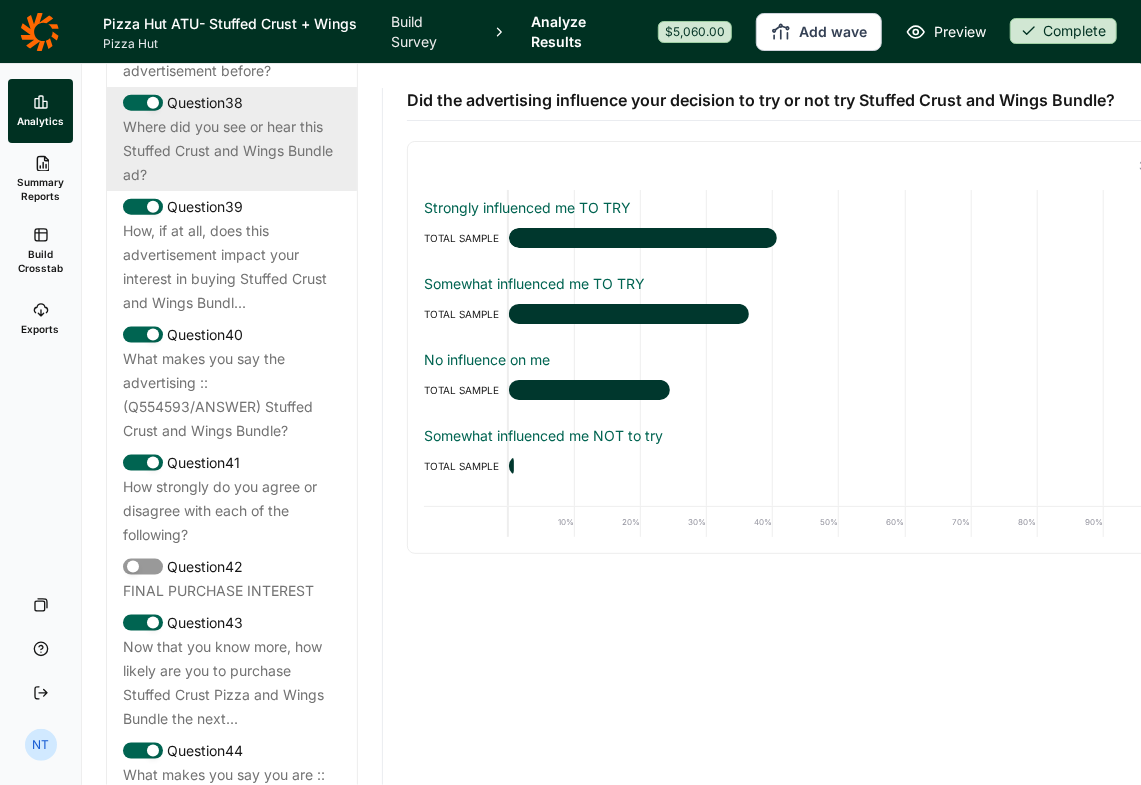 scroll, scrollTop: 4700, scrollLeft: 0, axis: vertical 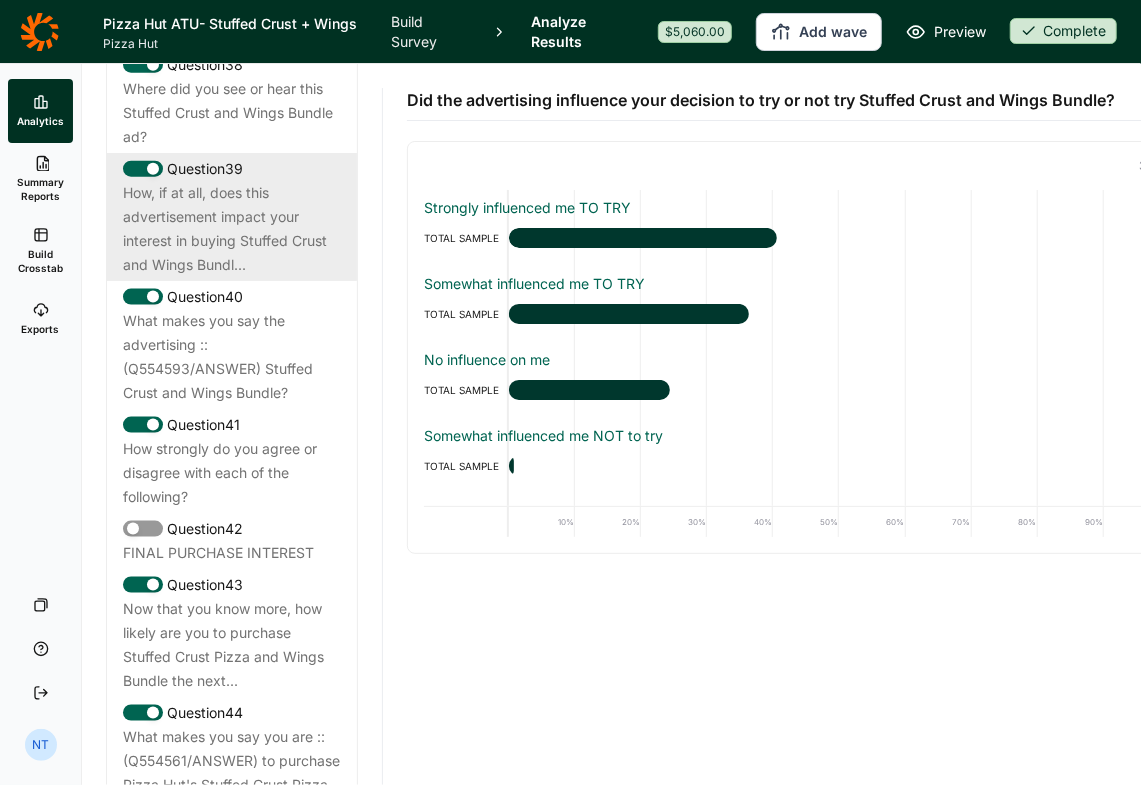 click on "How, if at all, does this advertisement impact your interest in buying Stuffed Crust and Wings Bundl..." at bounding box center [232, 229] 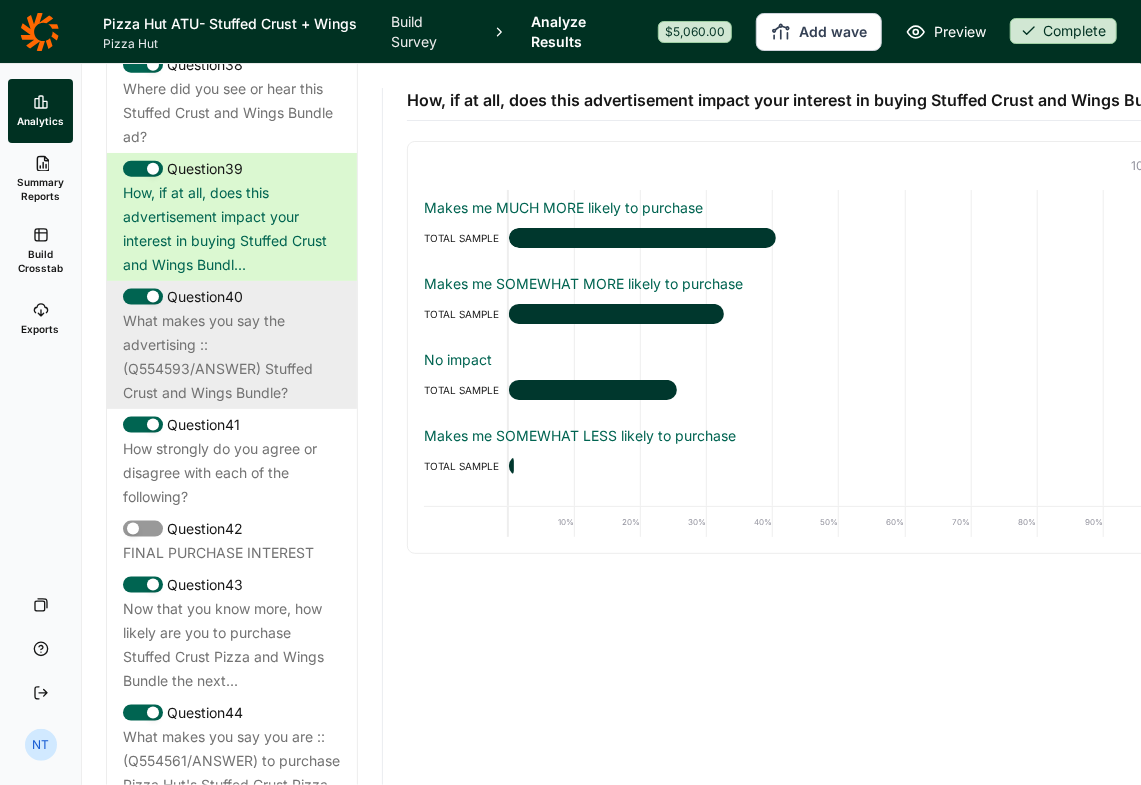 scroll, scrollTop: 4900, scrollLeft: 0, axis: vertical 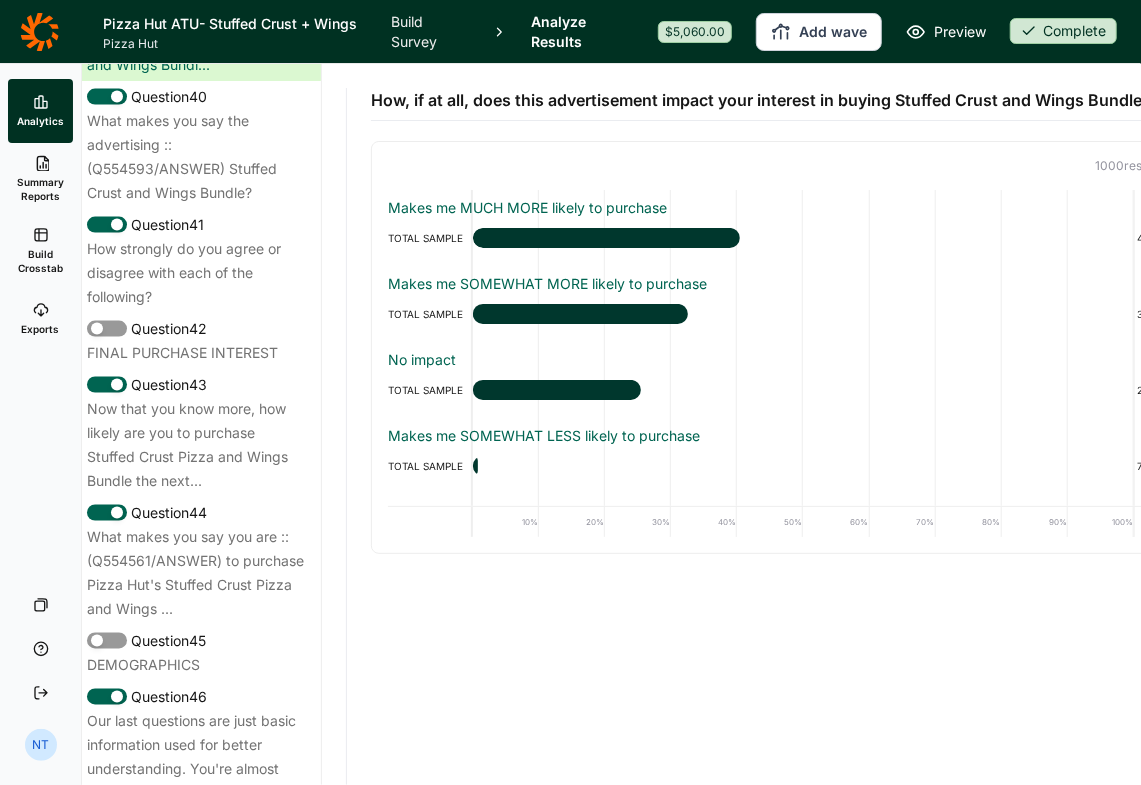 click on "Analytics Summary Reports Build Crosstab Exports Your Surveys Help Log Out" at bounding box center (40, 397) 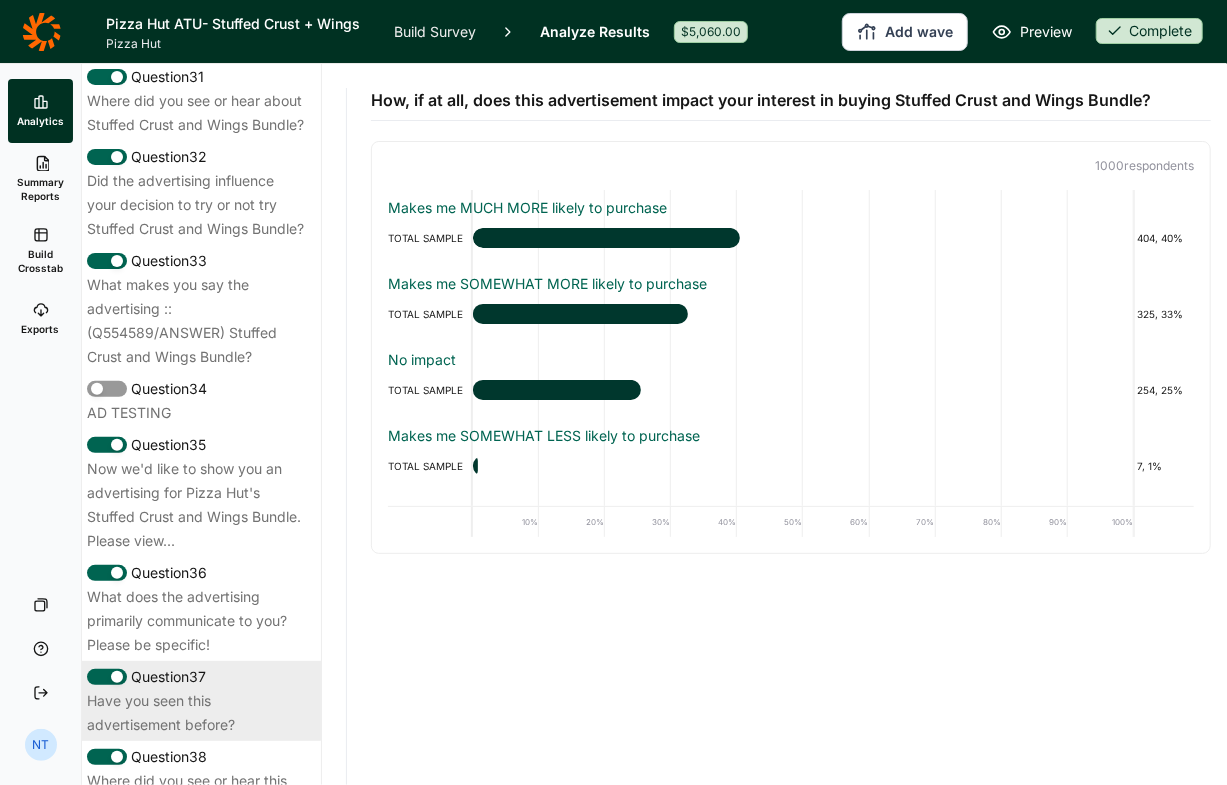 scroll, scrollTop: 4000, scrollLeft: 0, axis: vertical 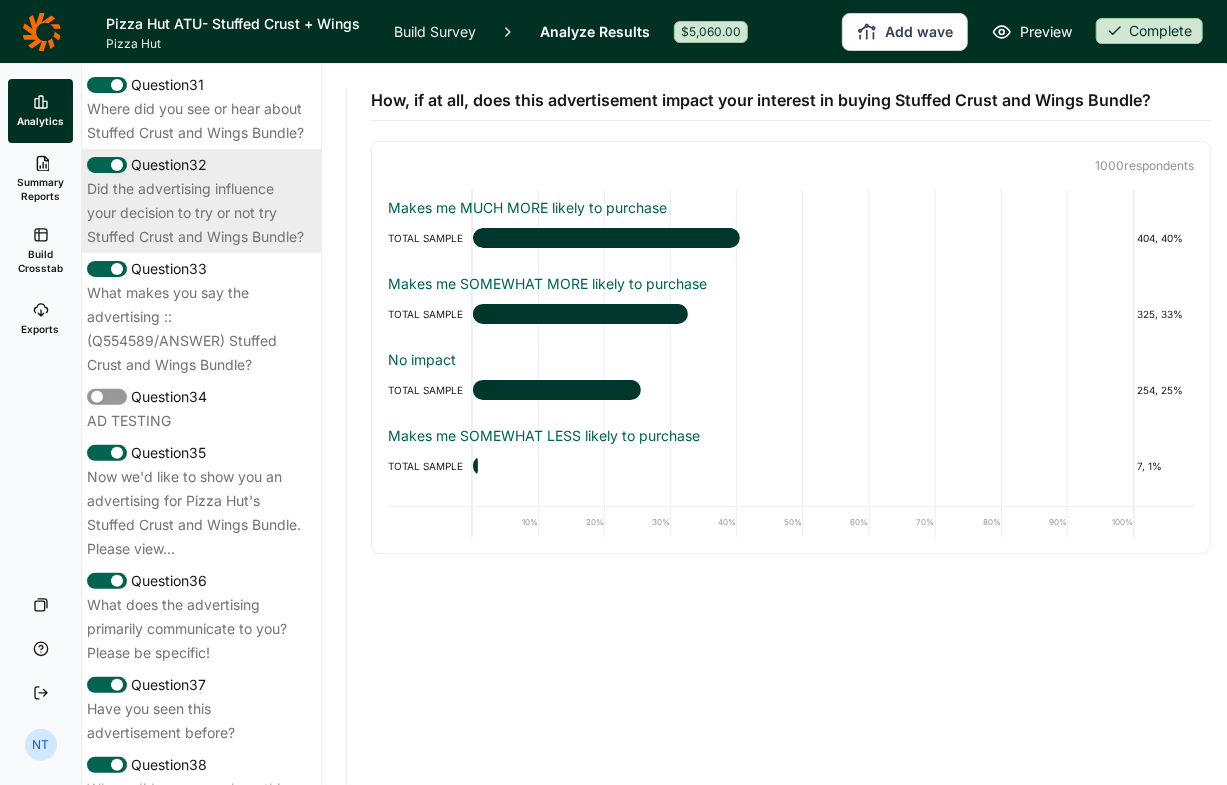 click on "Did the advertising influence your decision to try or not try Stuffed Crust and Wings Bundle?" at bounding box center (196, 213) 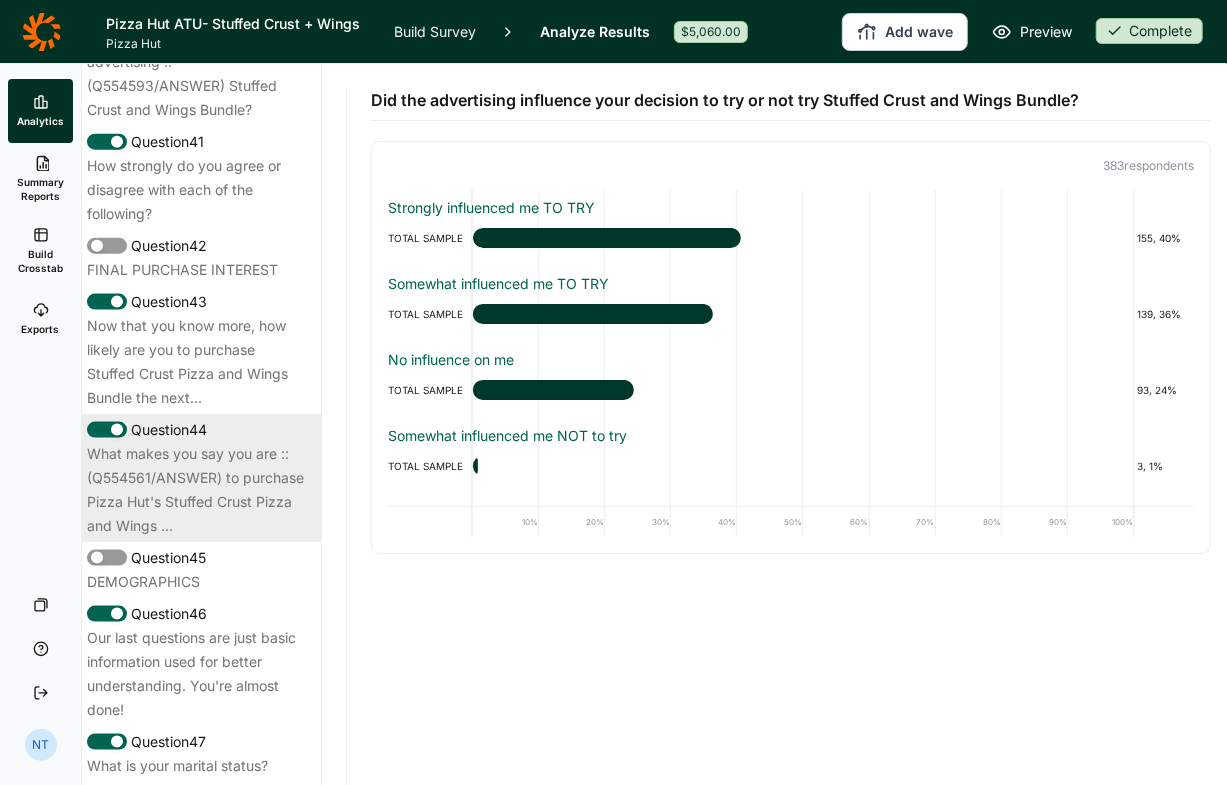 scroll, scrollTop: 5100, scrollLeft: 0, axis: vertical 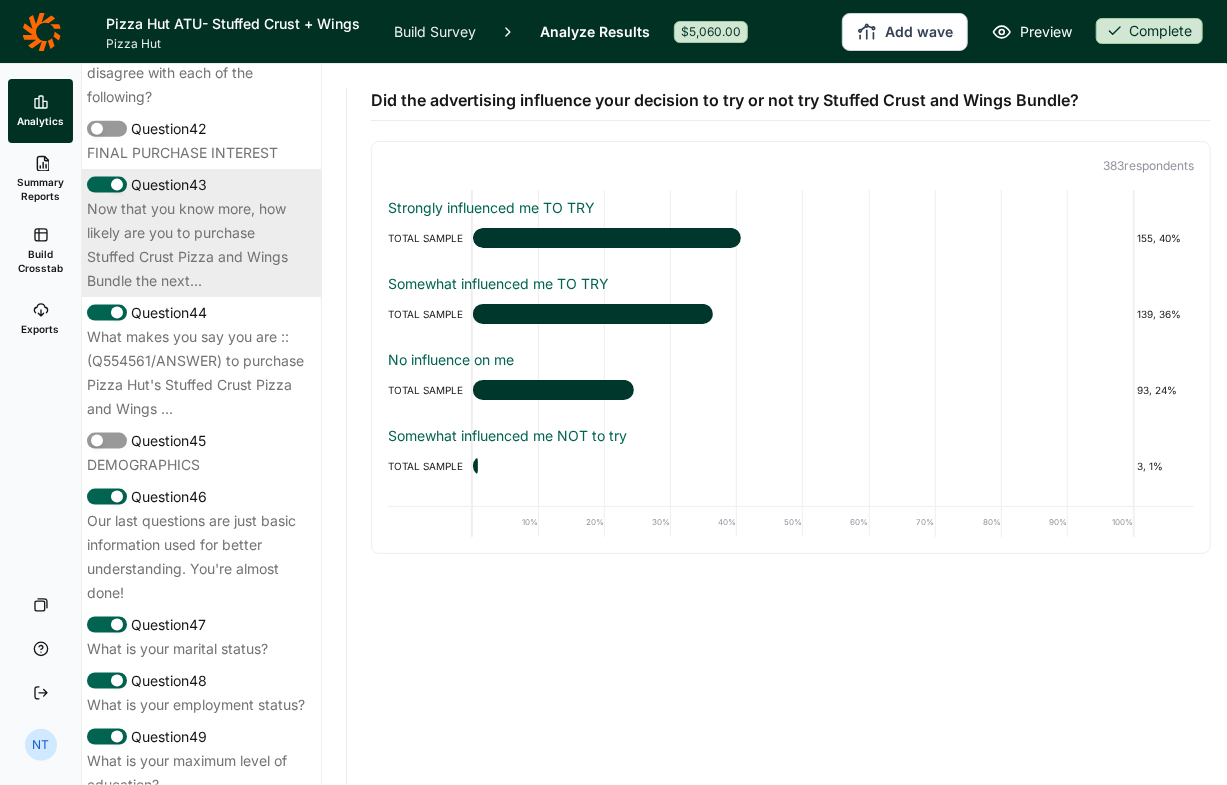 click on "Now that you know more, how likely are you to purchase Stuffed Crust Pizza and Wings Bundle the next..." at bounding box center [196, 245] 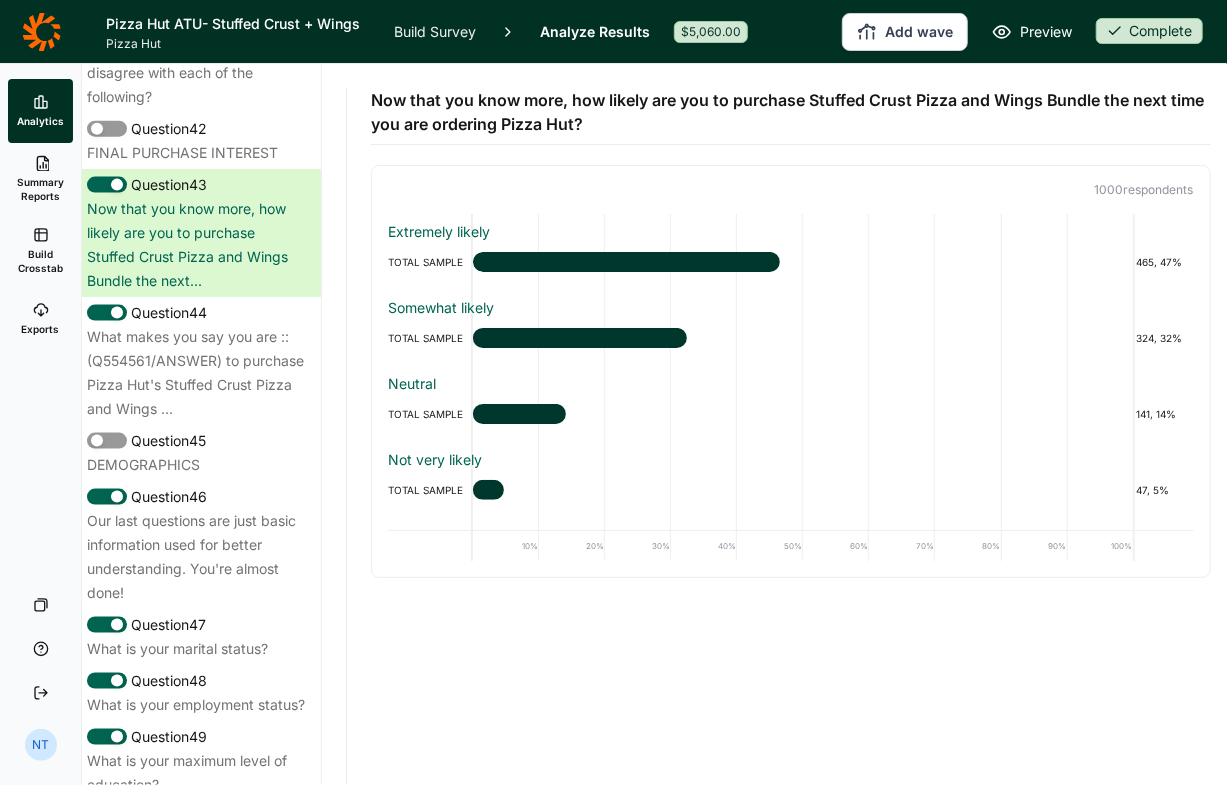 click on "Pizza Hut ATU- Stuffed Crust + Wings" at bounding box center [238, 24] 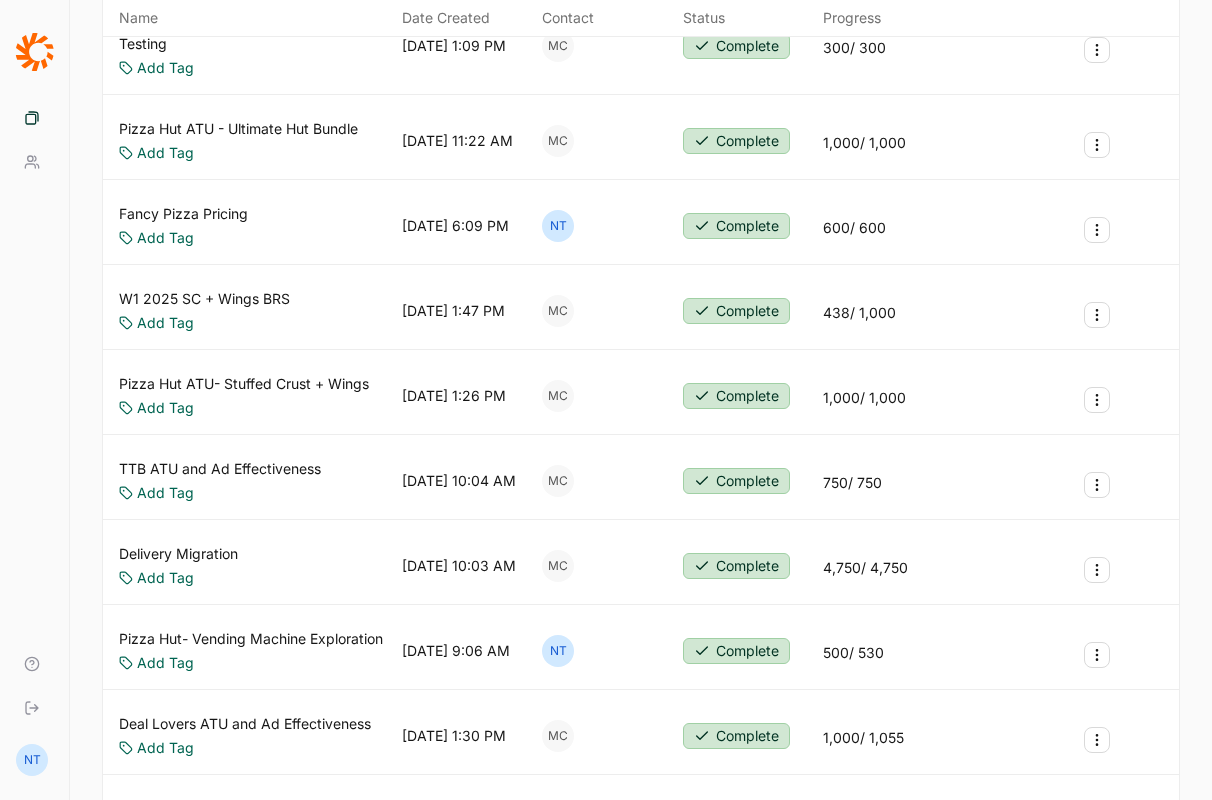scroll, scrollTop: 800, scrollLeft: 0, axis: vertical 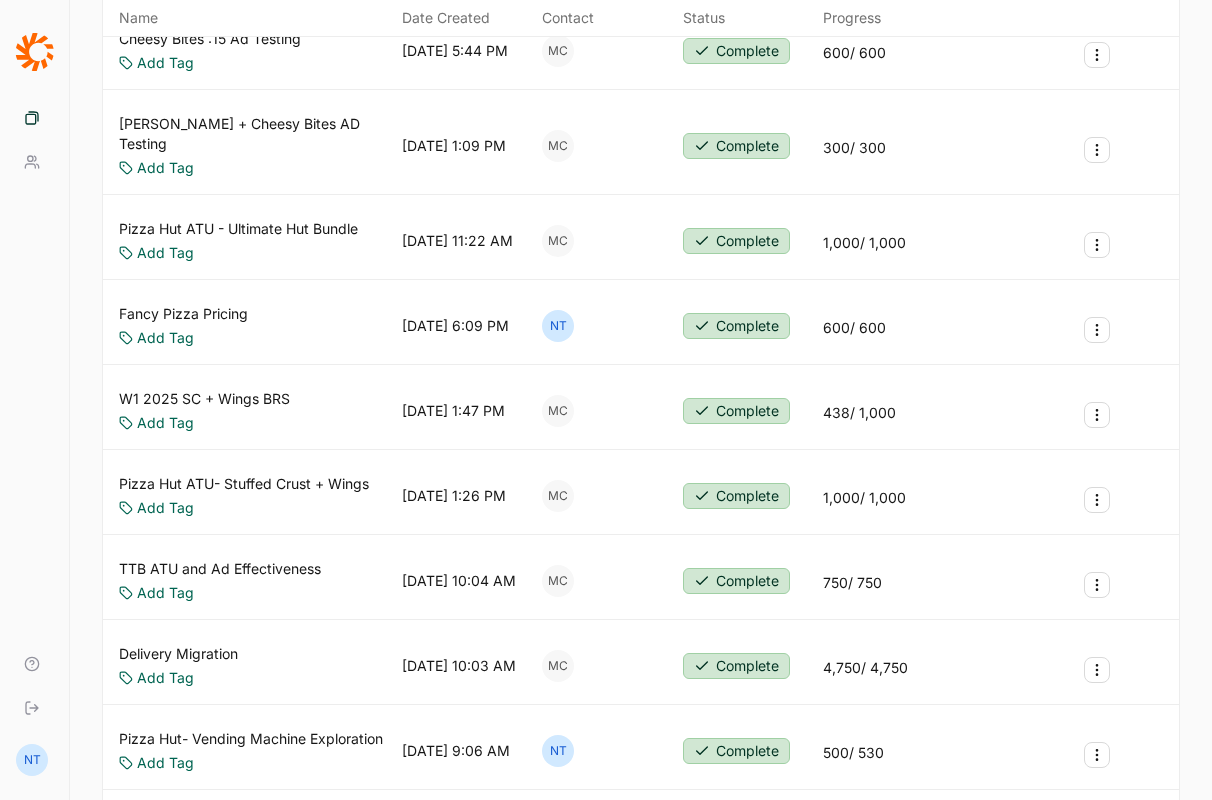 click on "TTB ATU and Ad Effectiveness" at bounding box center [220, 569] 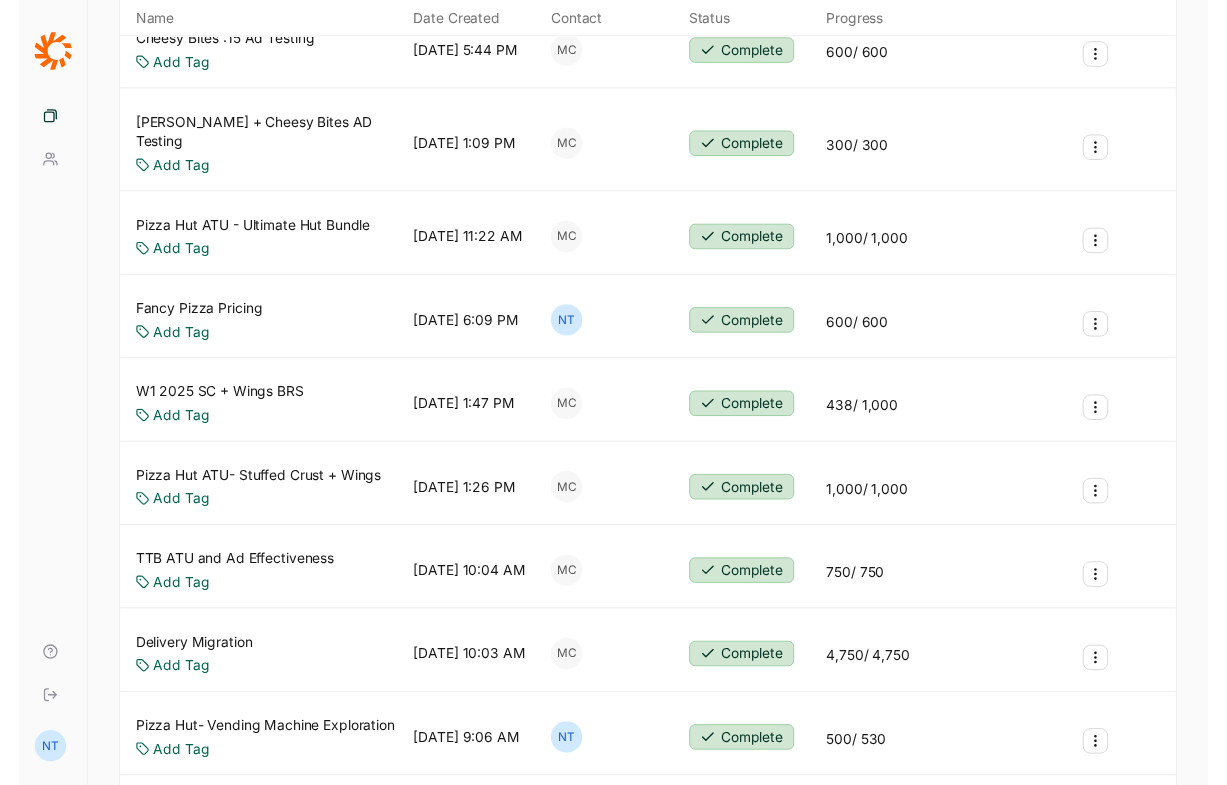 scroll, scrollTop: 0, scrollLeft: 0, axis: both 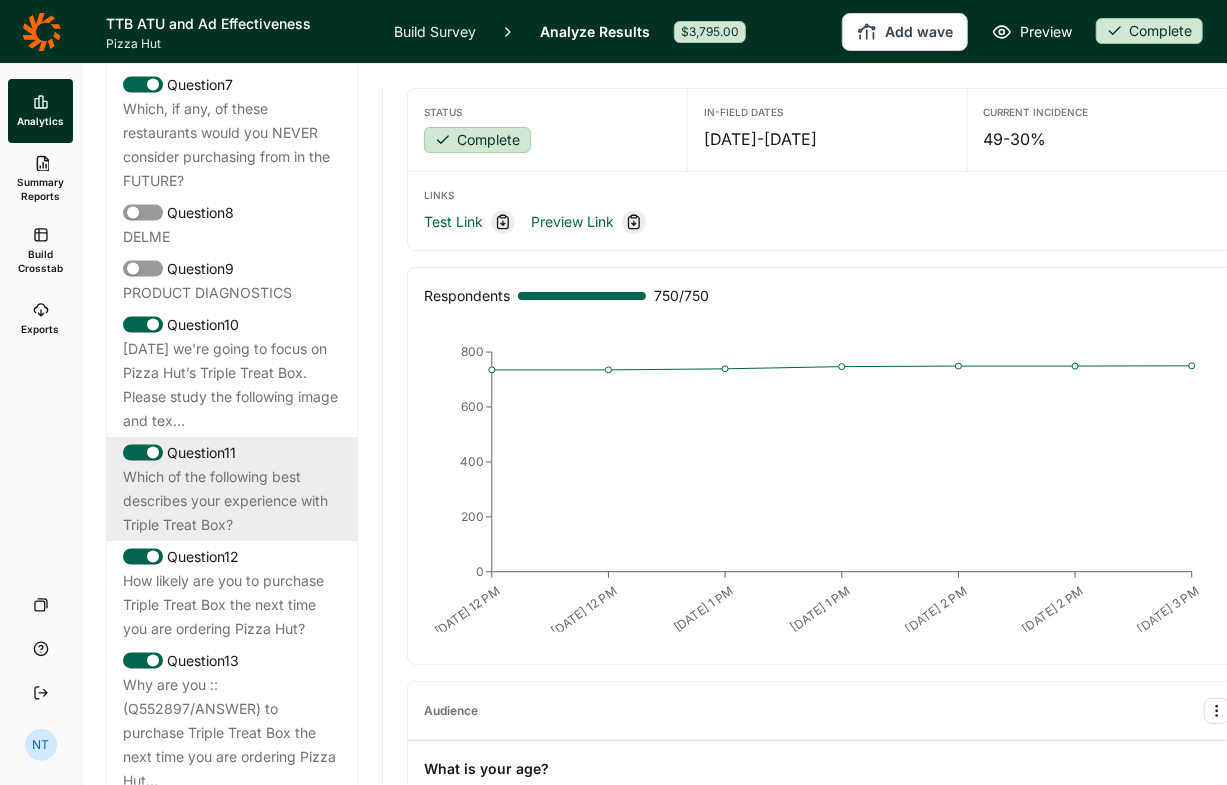 click on "Which of the following best describes your experience with Triple Treat Box?" at bounding box center (232, 501) 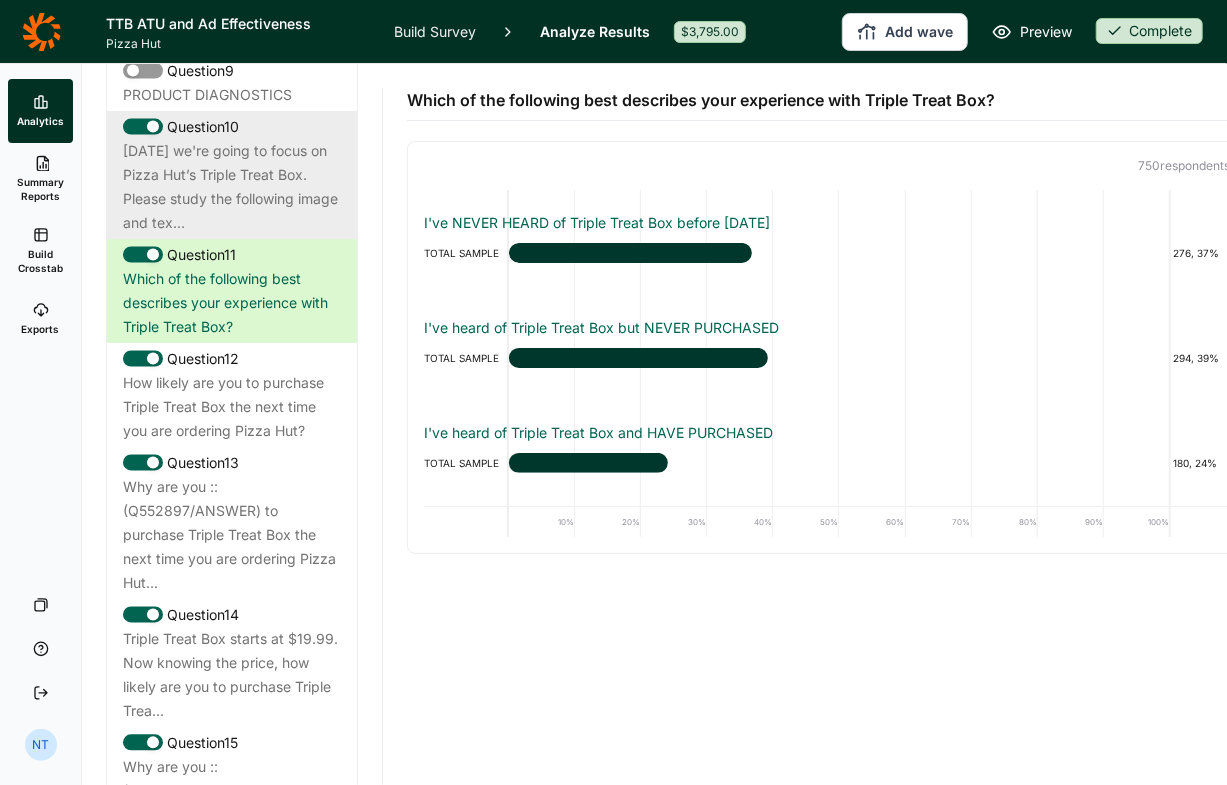 scroll, scrollTop: 1800, scrollLeft: 0, axis: vertical 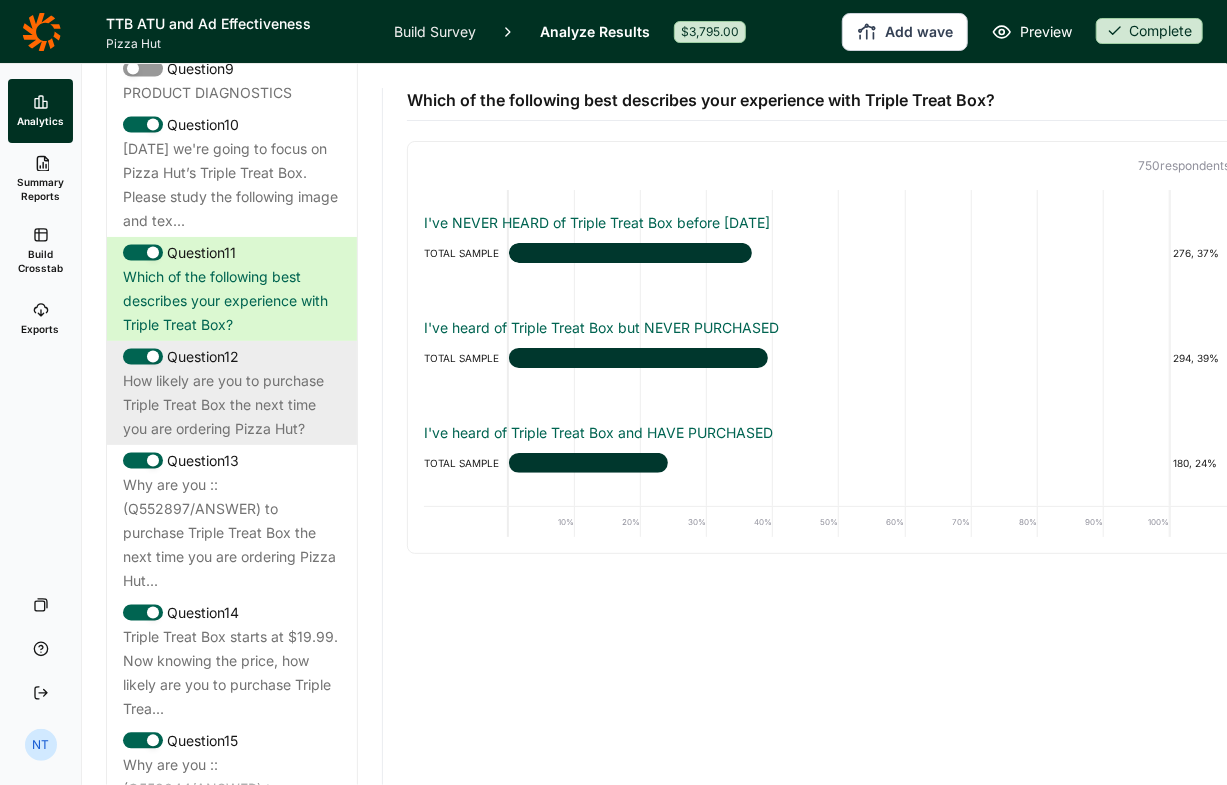 click on "How likely are you to purchase Triple Treat Box the next time you are ordering Pizza Hut?" at bounding box center (232, 405) 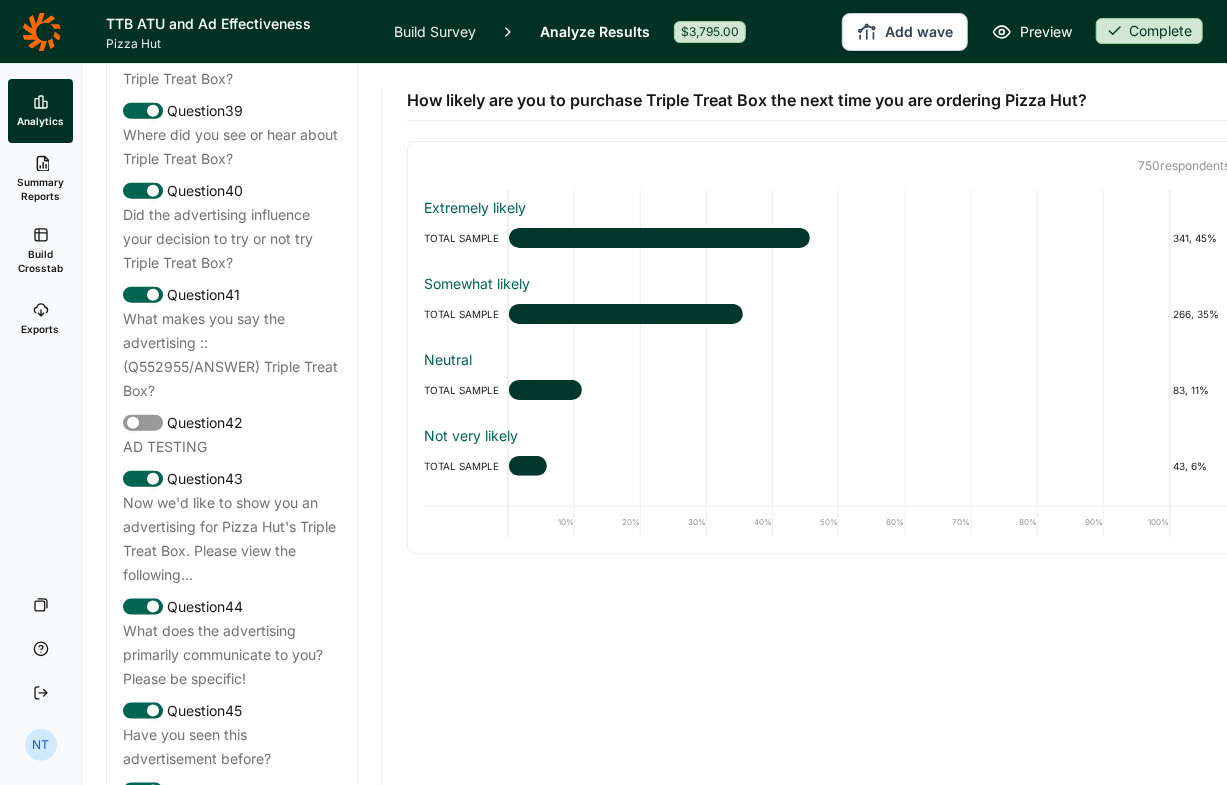 scroll, scrollTop: 4700, scrollLeft: 0, axis: vertical 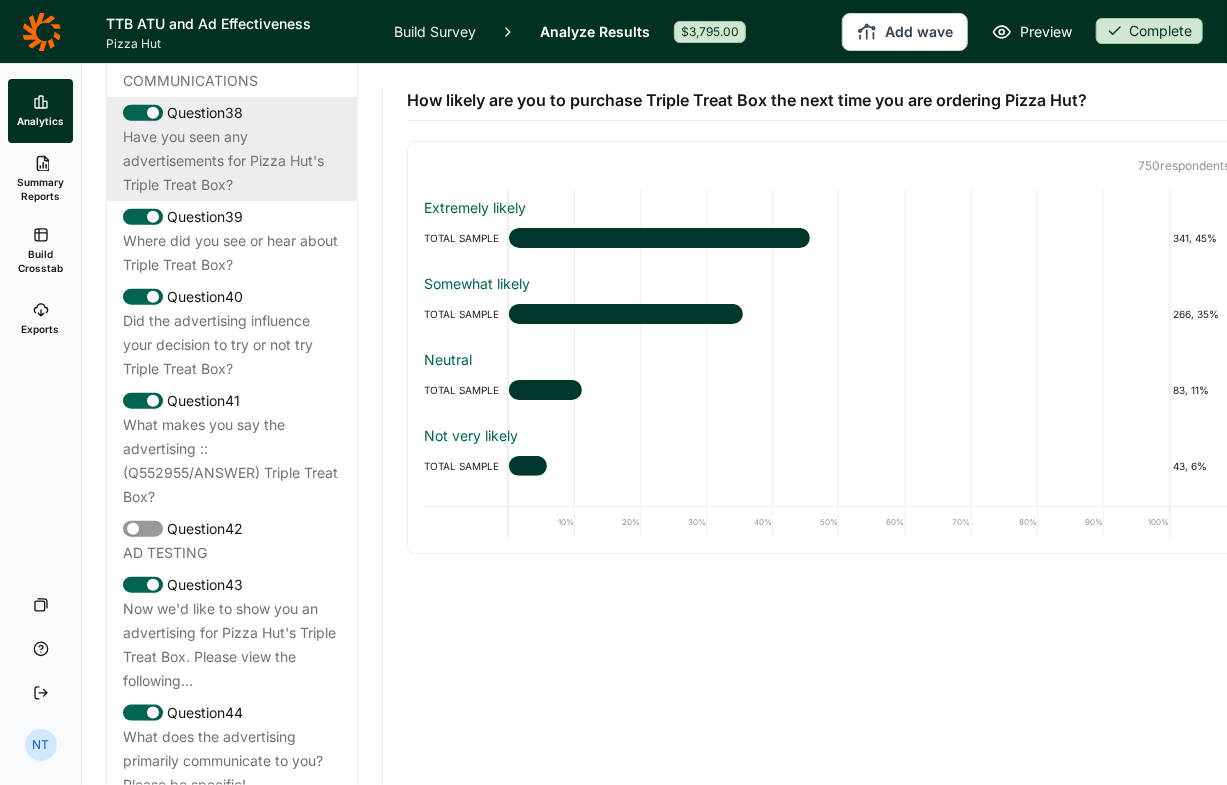 click on "Have you seen any advertisements for Pizza Hut's Triple Treat Box?" at bounding box center (232, 161) 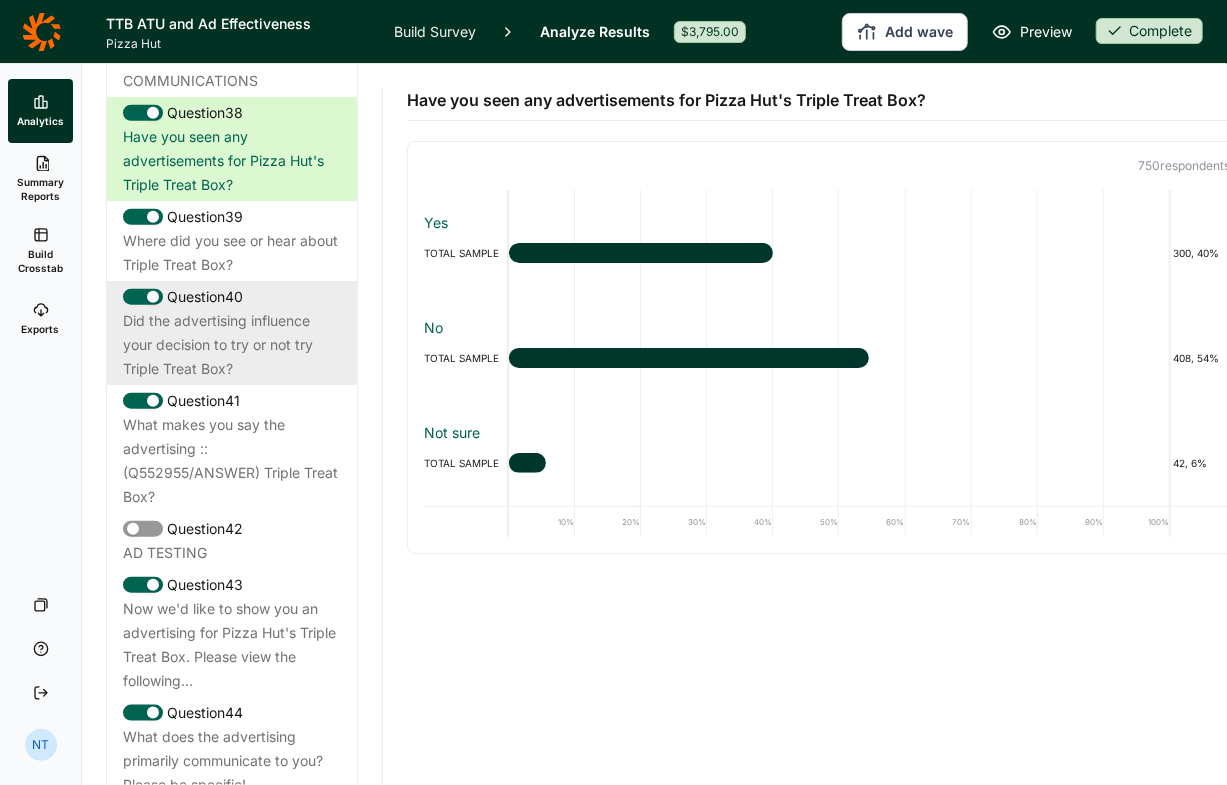 click on "Did the advertising influence your decision to try or not try Triple Treat Box?" at bounding box center (232, 345) 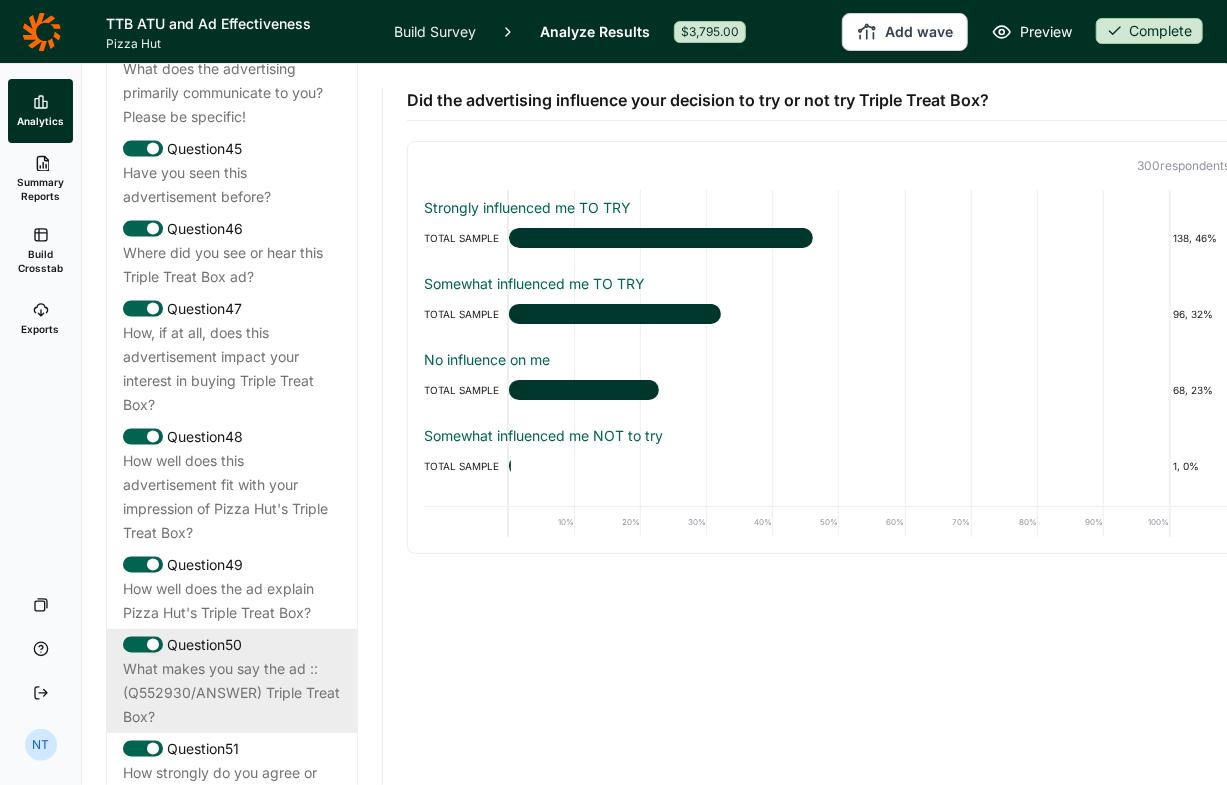 scroll, scrollTop: 5400, scrollLeft: 0, axis: vertical 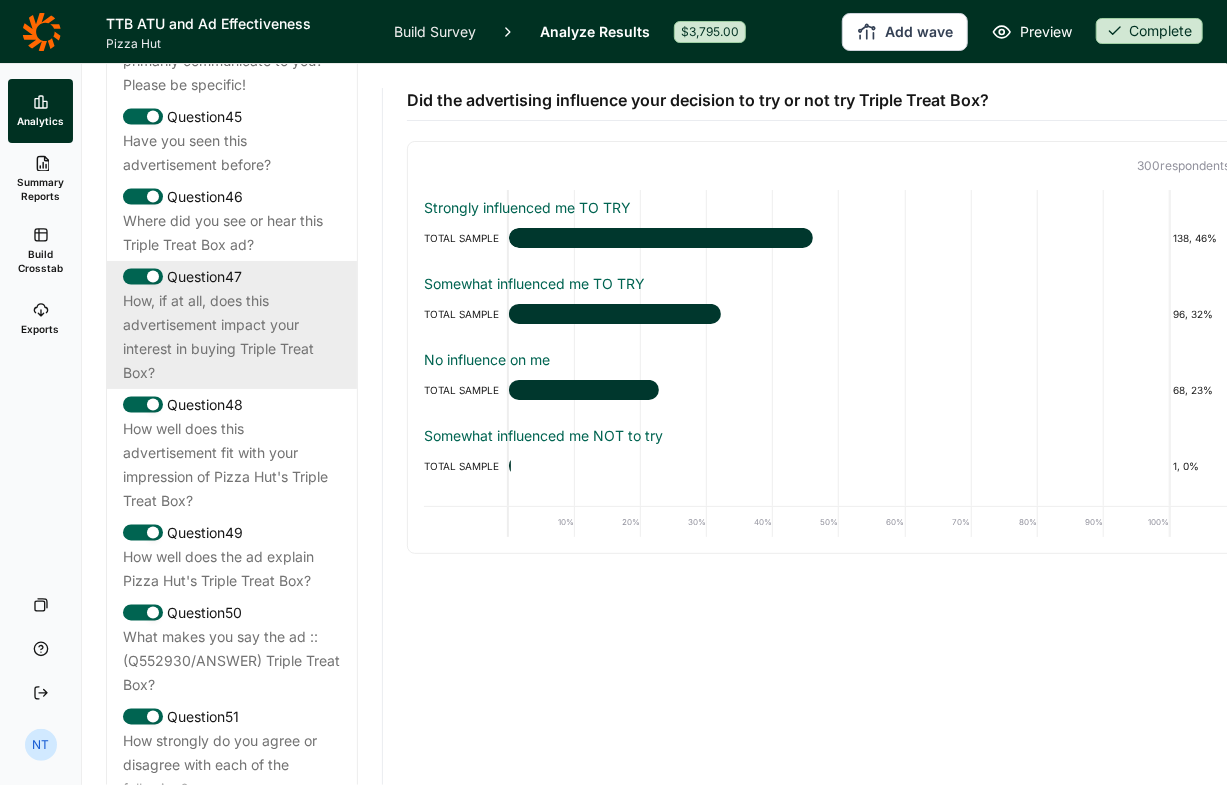 click on "How, if at all, does this advertisement impact your interest in buying Triple Treat Box?" at bounding box center [232, 337] 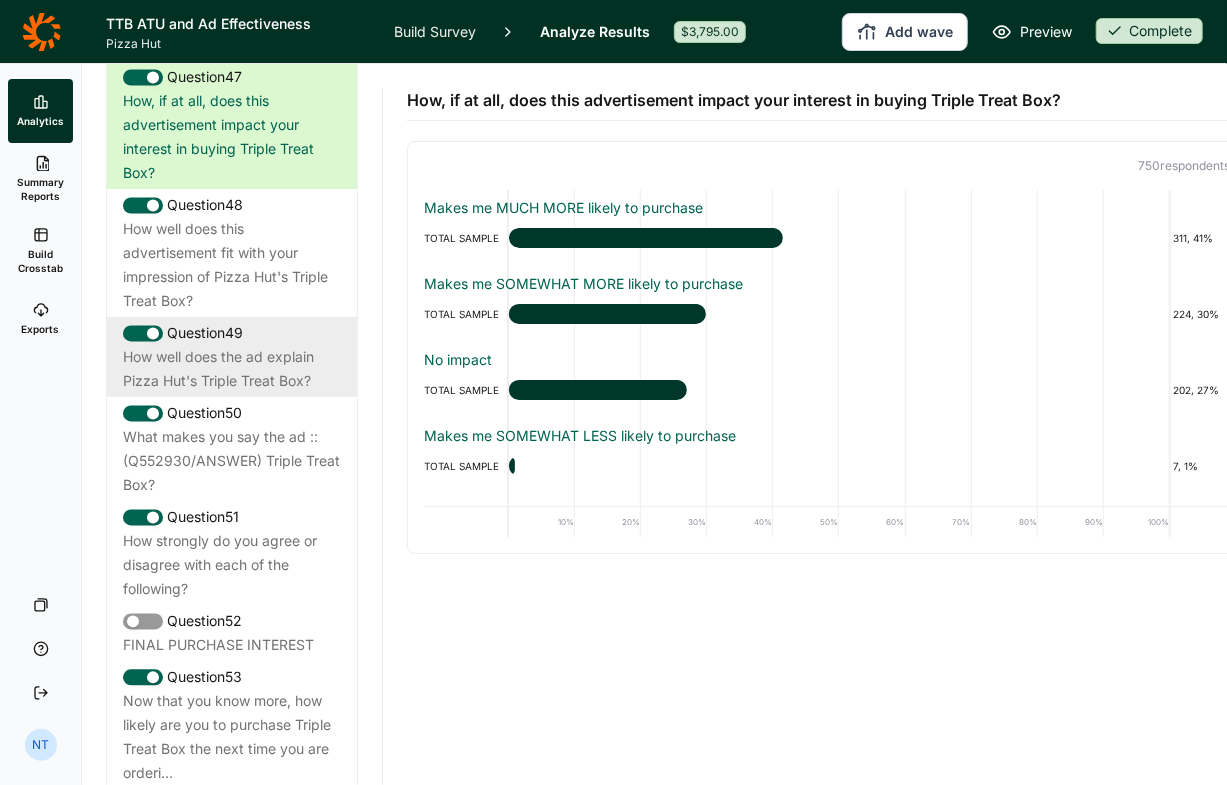 scroll, scrollTop: 5700, scrollLeft: 0, axis: vertical 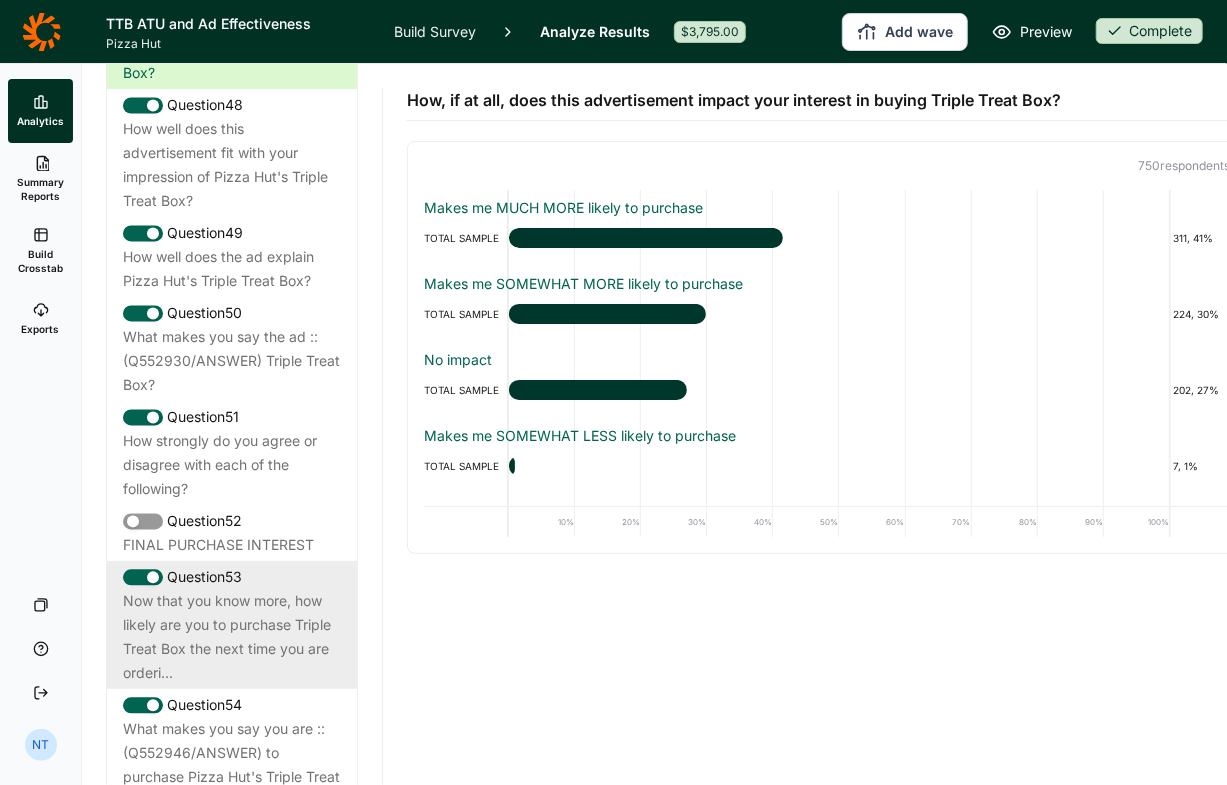 click on "Now that you know more, how likely are you to purchase Triple Treat Box the next time you are orderi..." at bounding box center [232, 637] 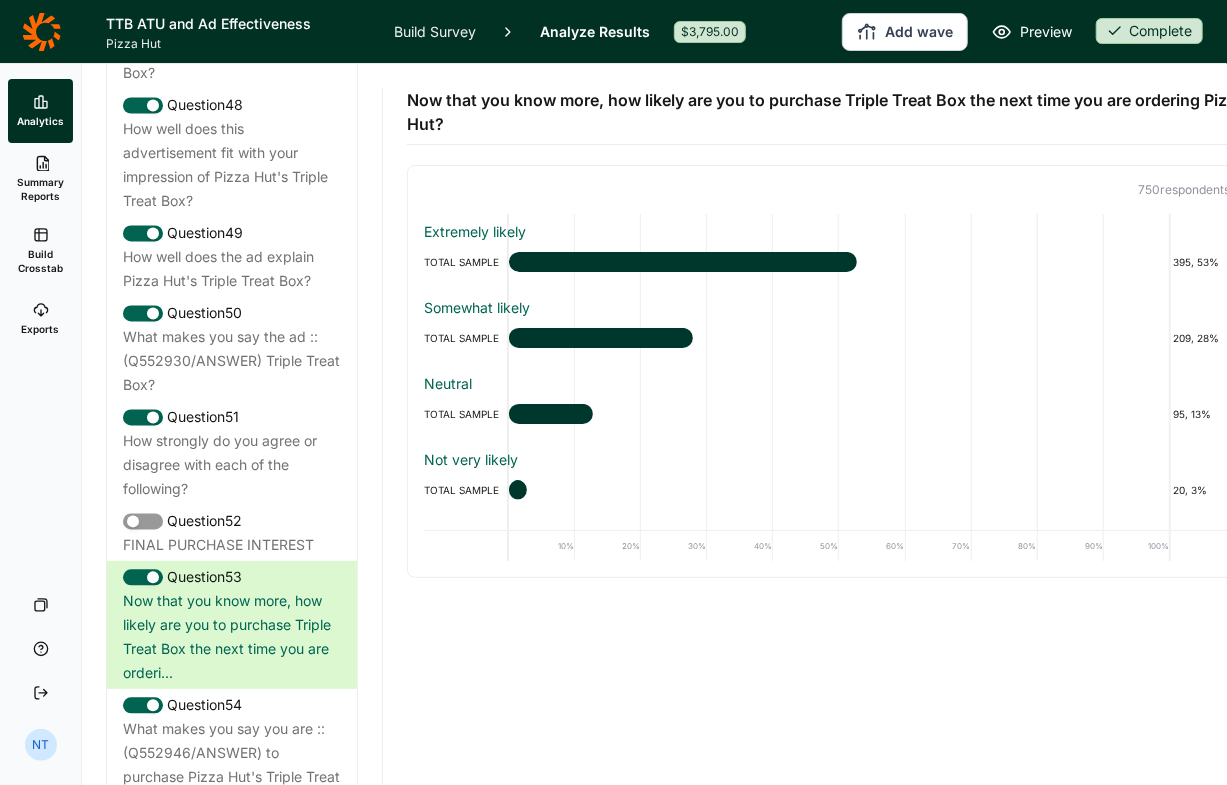 click on "TTB ATU and Ad Effectiveness" at bounding box center (238, 24) 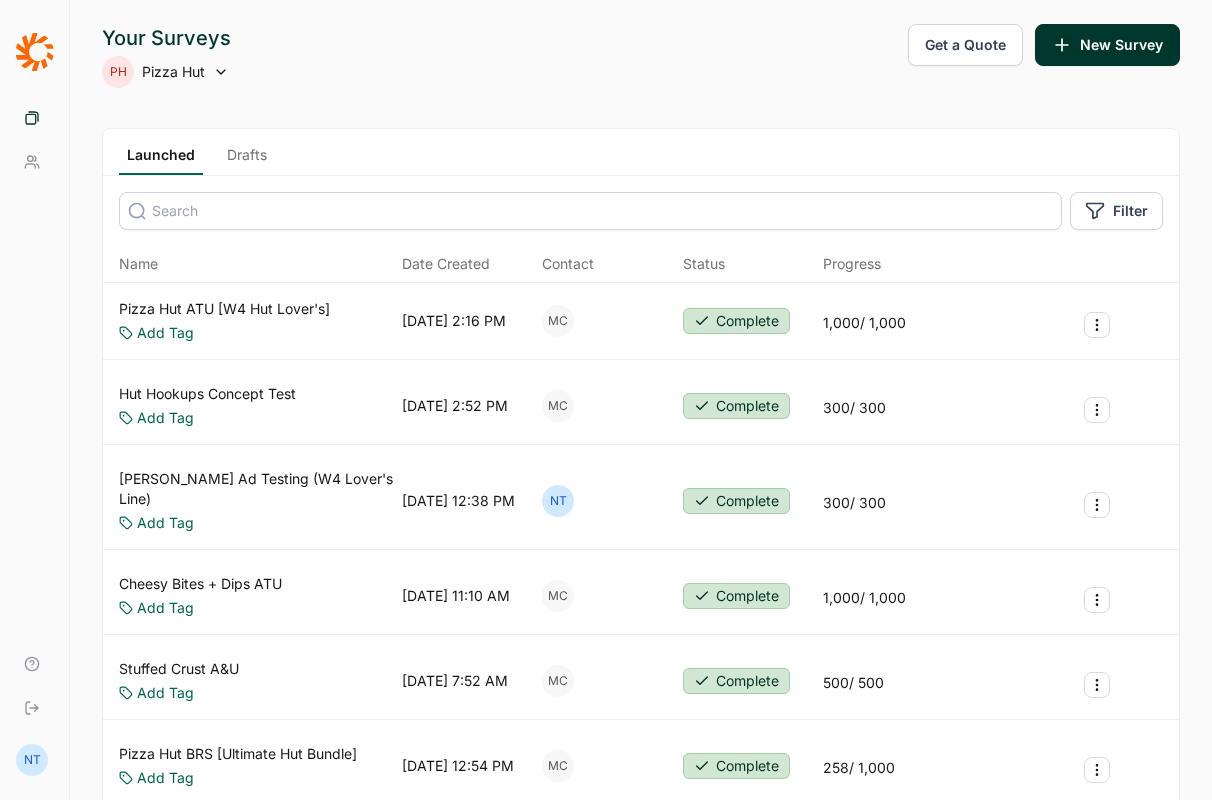 click on "Pizza Hut ATU [W4 Hut Lover's]" at bounding box center (224, 309) 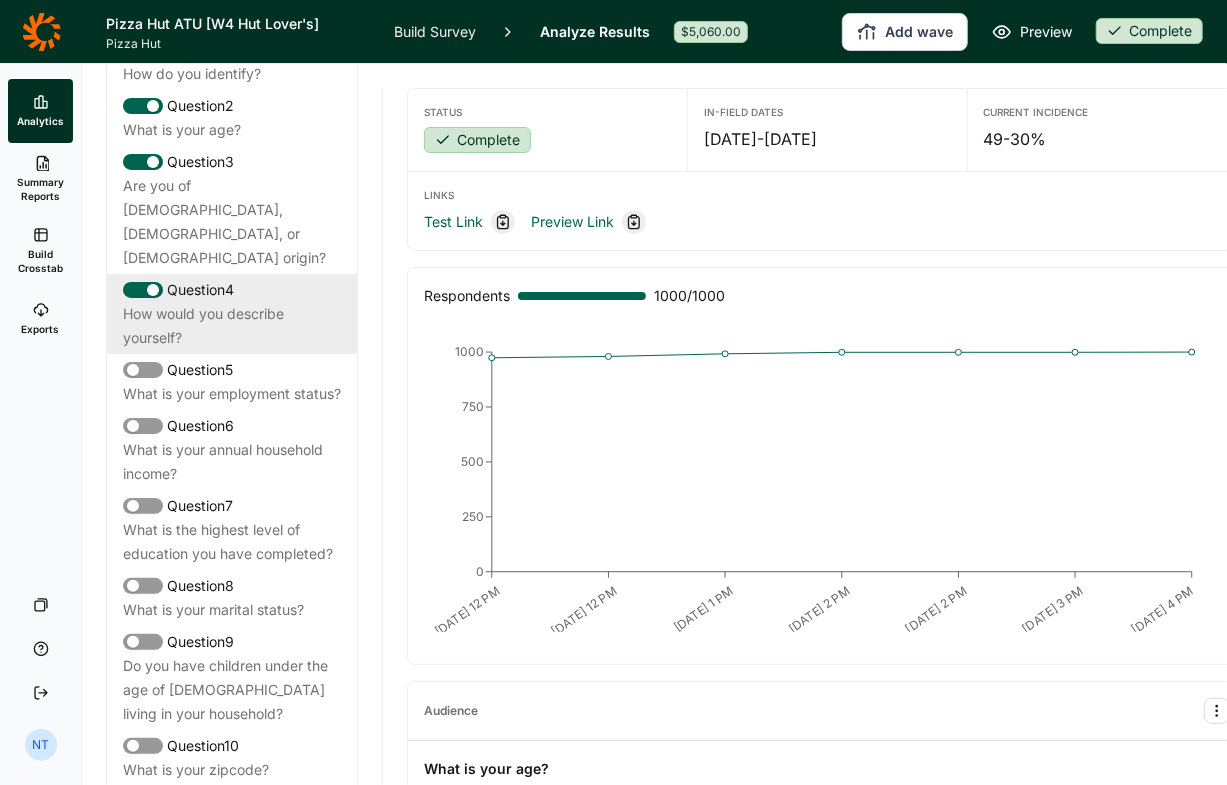 scroll, scrollTop: 700, scrollLeft: 0, axis: vertical 